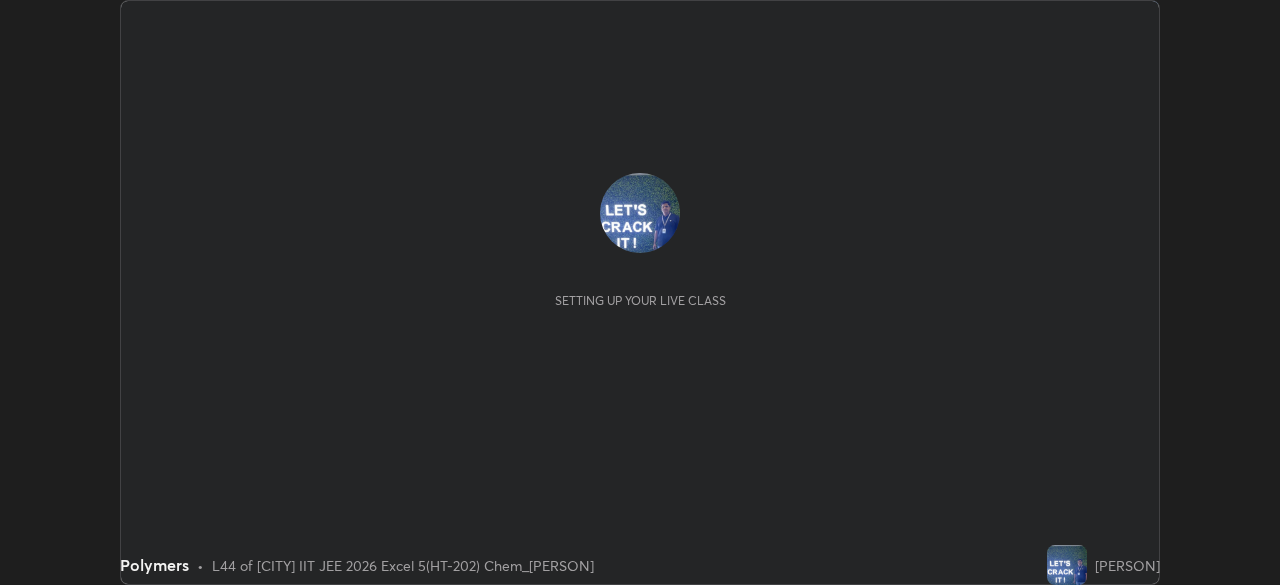 scroll, scrollTop: 0, scrollLeft: 0, axis: both 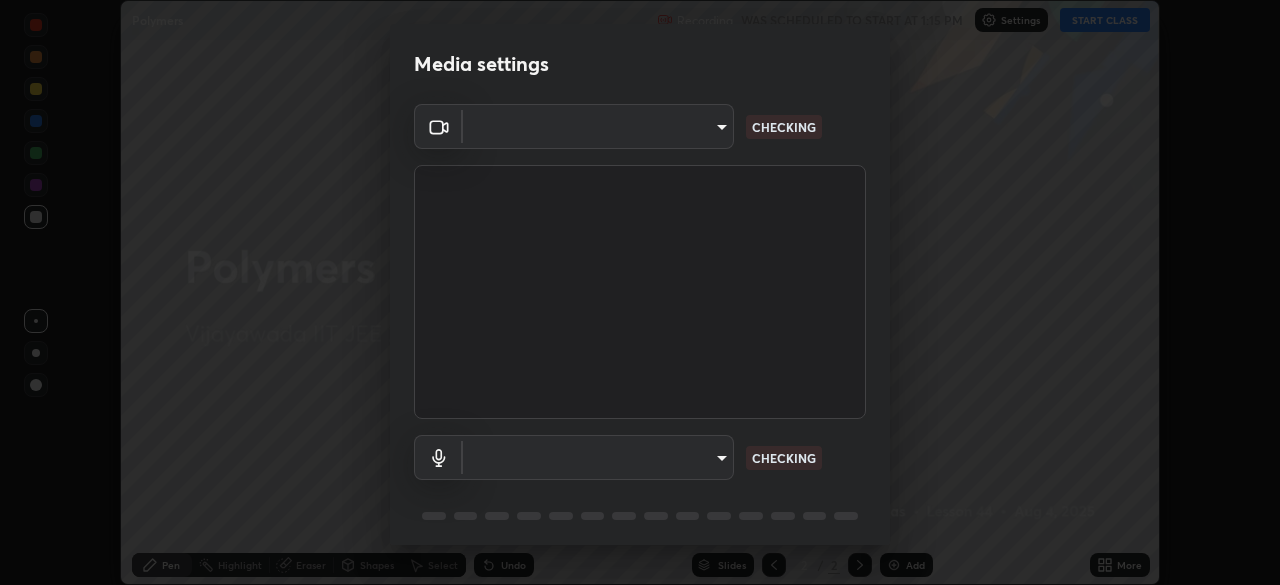 type on "[HASH]" 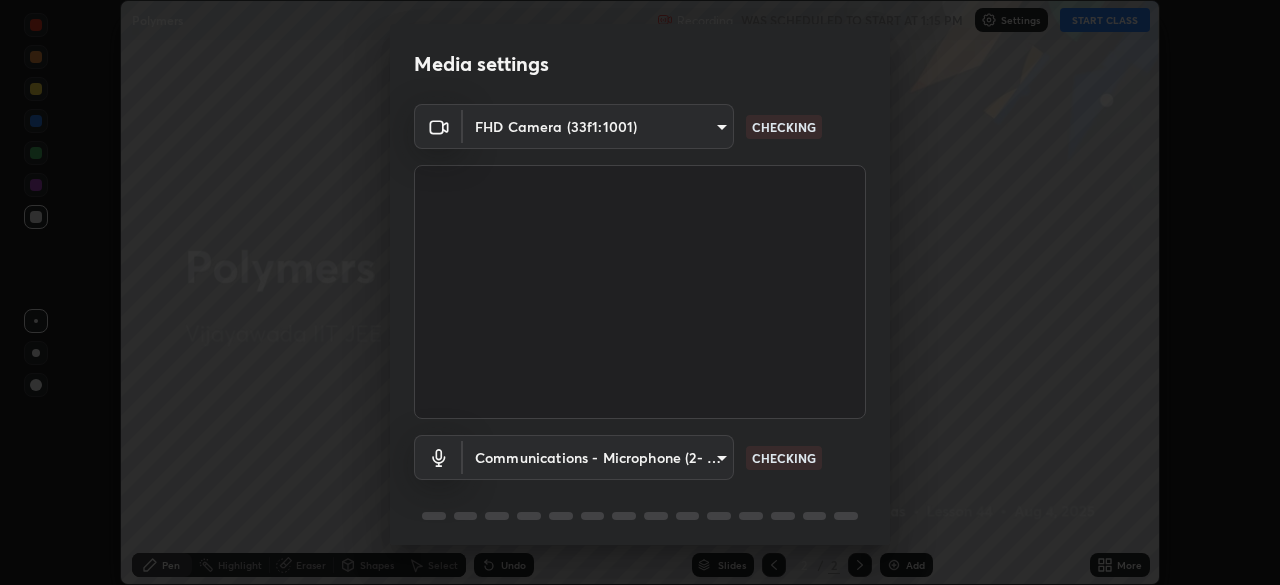 click on "Erase all Polymers Recording WAS SCHEDULED TO START AT 1:15 PM Settings START CLASS Setting up your live class Polymers • L44 of [CITY] IIT JEE 2026 Excel 5(HT-202) Chem_[PERSON] [PERSON] Pen Highlight Eraser Shapes Select Undo Slides 2 / 2 Add More No doubts shared Encourage your learners to ask a doubt for better clarity Report an issue Reason for reporting Buffering Chat not working Audio - Video sync issue Educator video quality low ​ Attach an image Report Media settings FHD Camera (33f1:1001) [HASH] CHECKING Communications - Microphone (2- USB PnP Sound Device) communications CHECKING 1 / 5 Next" at bounding box center [640, 292] 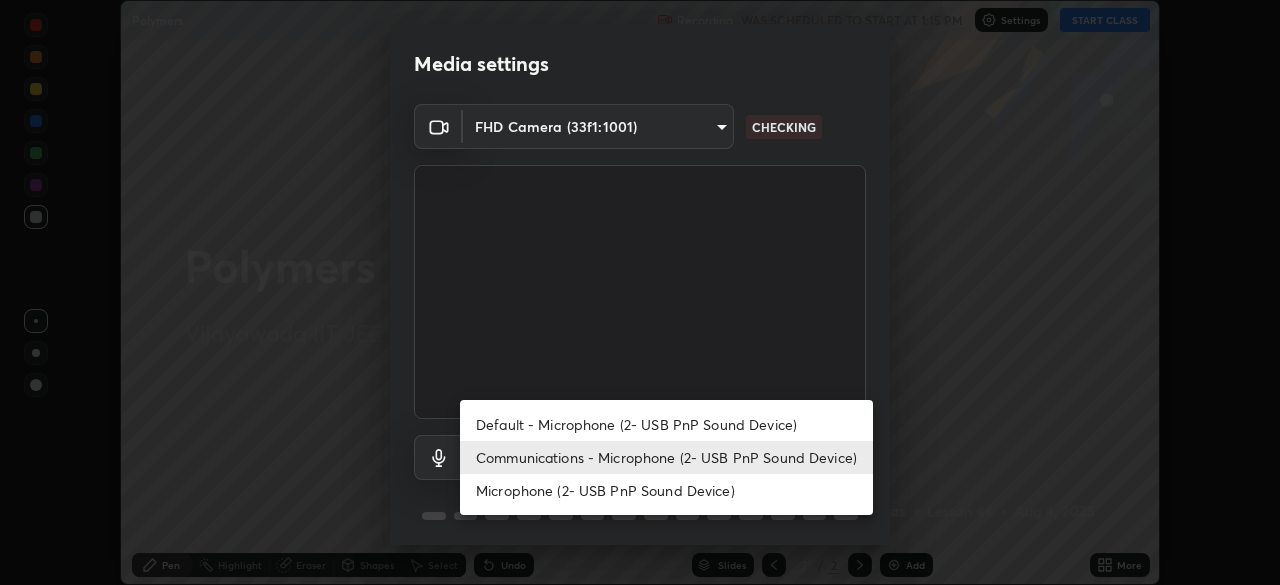 click on "Default - Microphone (2- USB PnP Sound Device)" at bounding box center (666, 424) 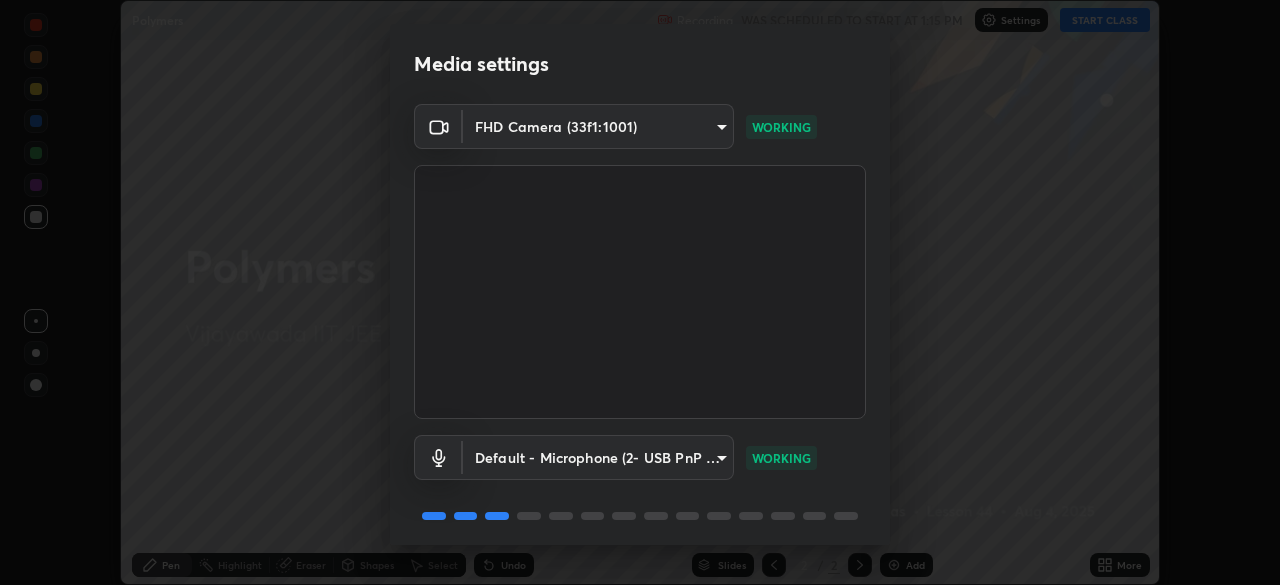 scroll, scrollTop: 71, scrollLeft: 0, axis: vertical 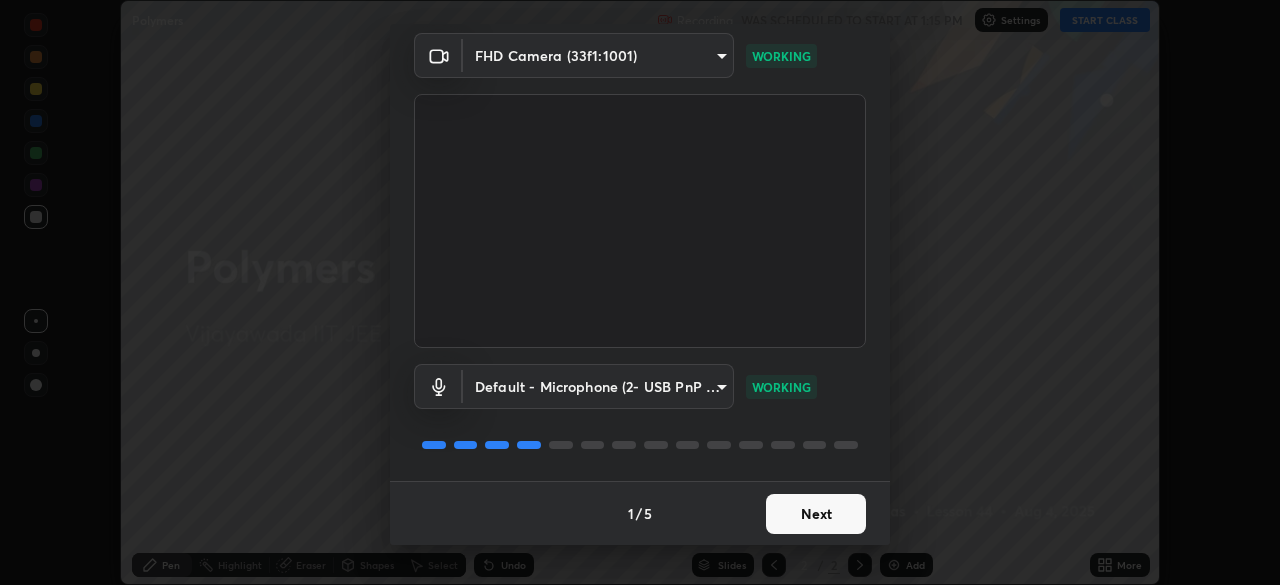 click on "Next" at bounding box center (816, 514) 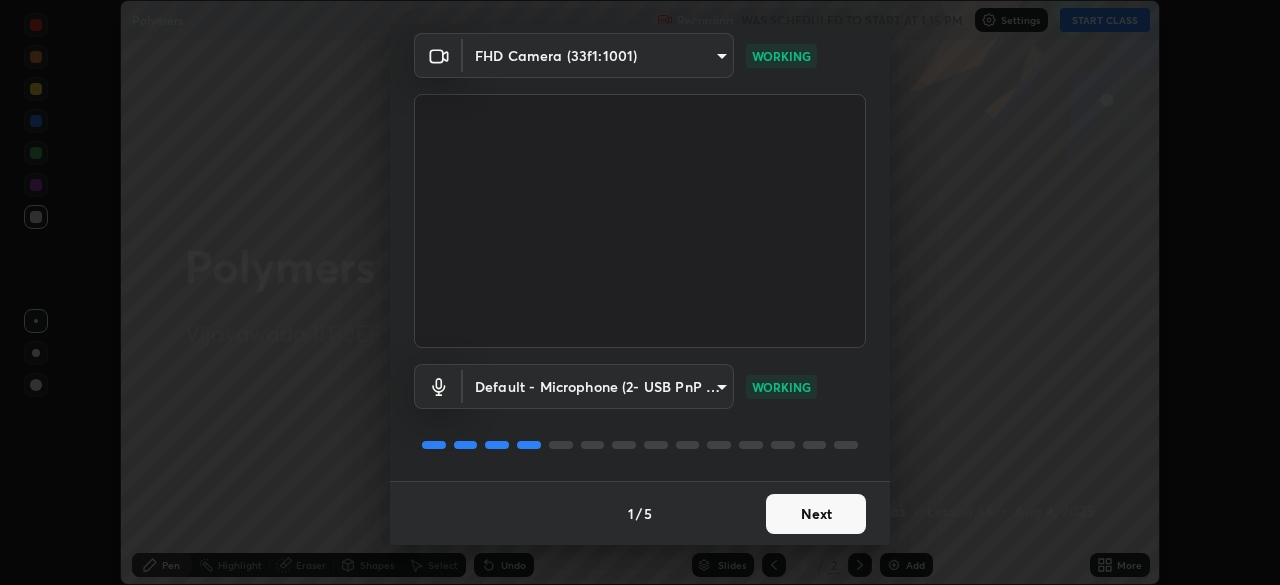 scroll, scrollTop: 0, scrollLeft: 0, axis: both 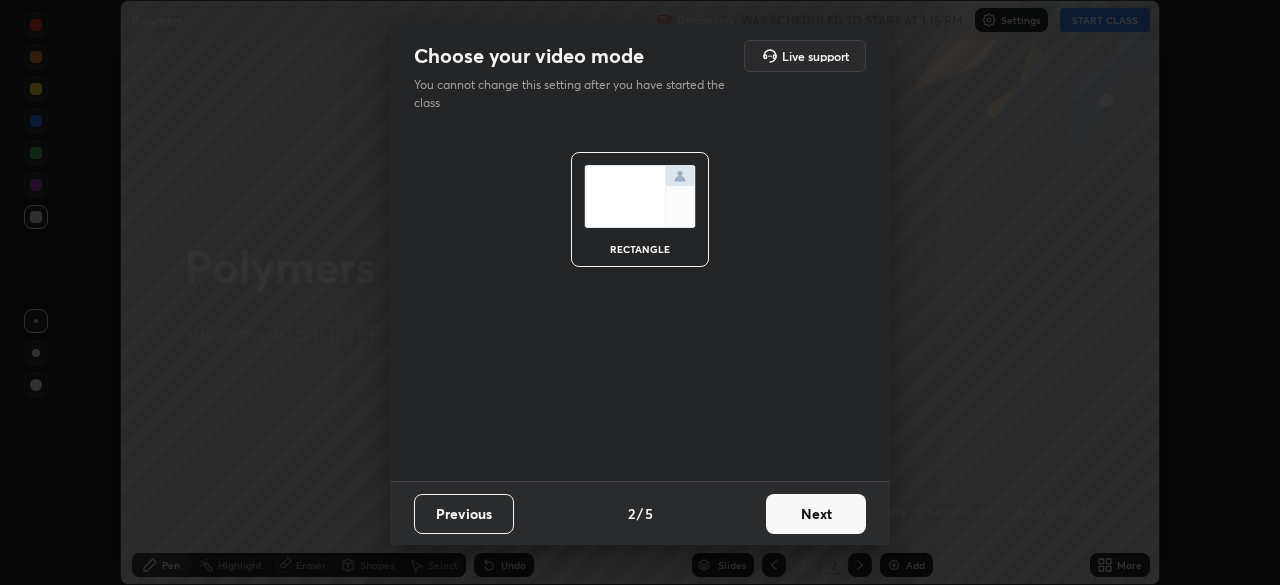 click on "Next" at bounding box center (816, 514) 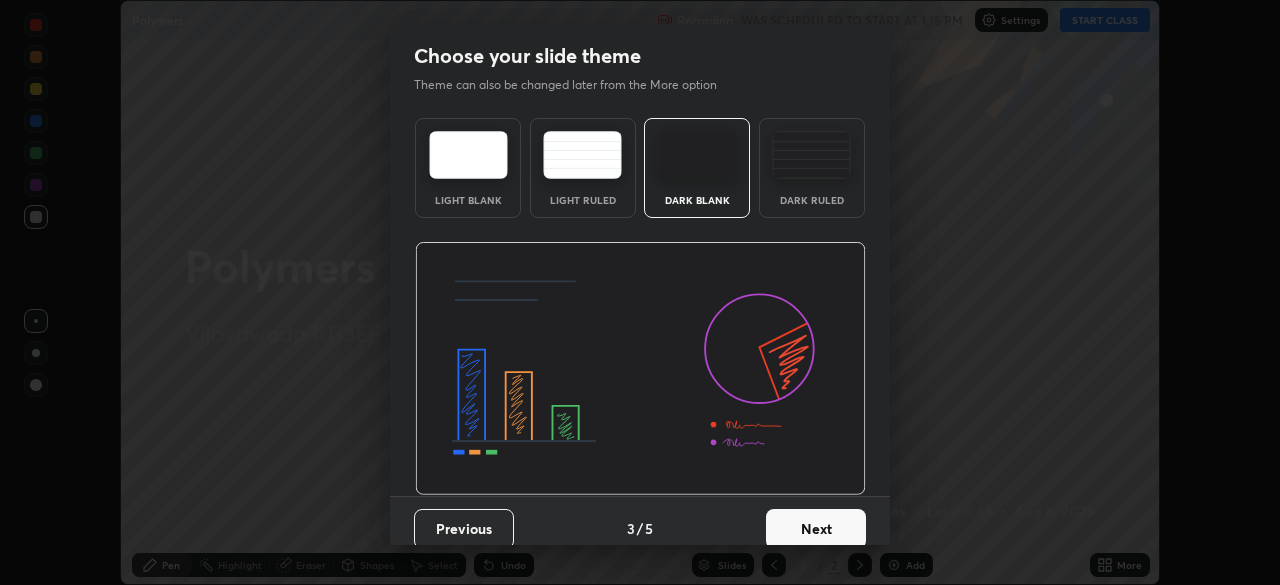 click on "Next" at bounding box center (816, 529) 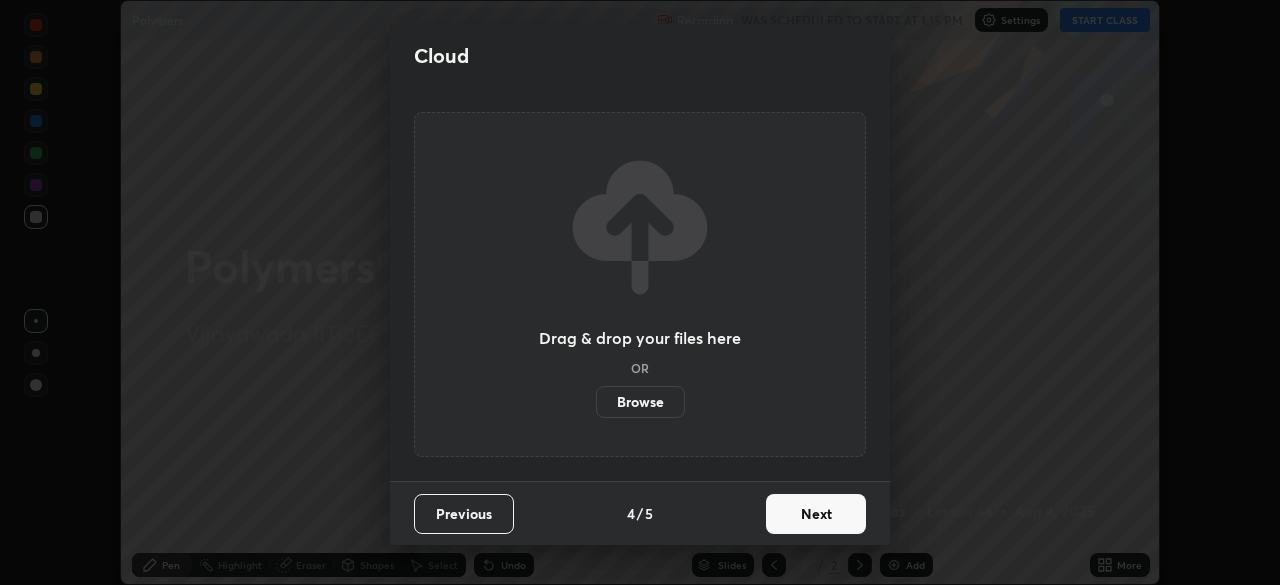 click on "Next" at bounding box center [816, 514] 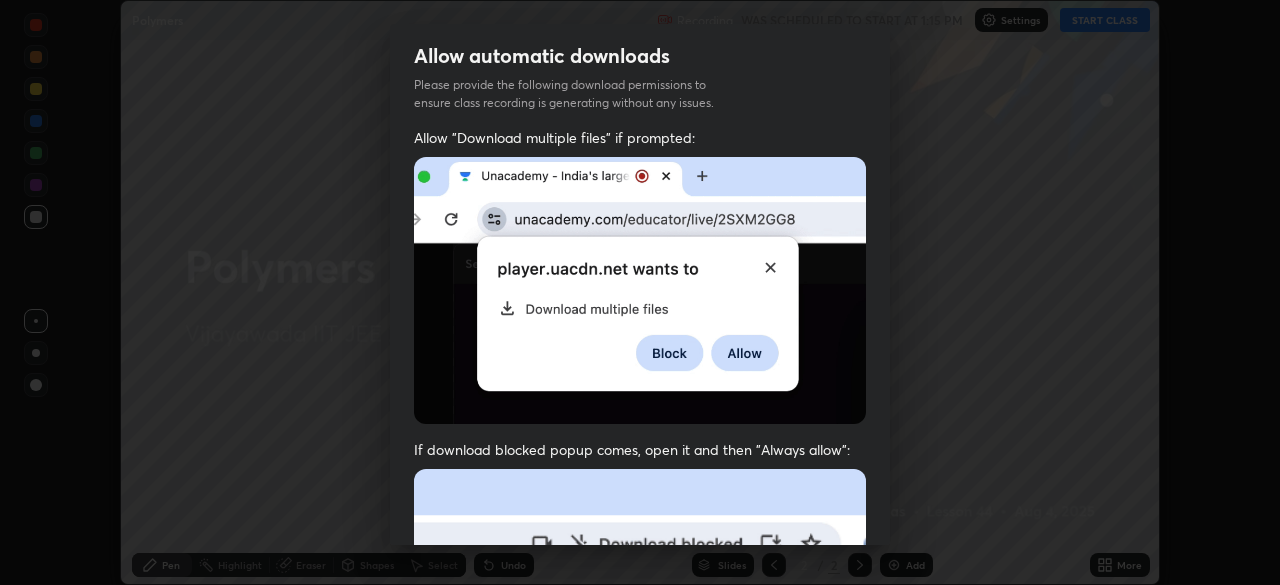 click at bounding box center (640, 687) 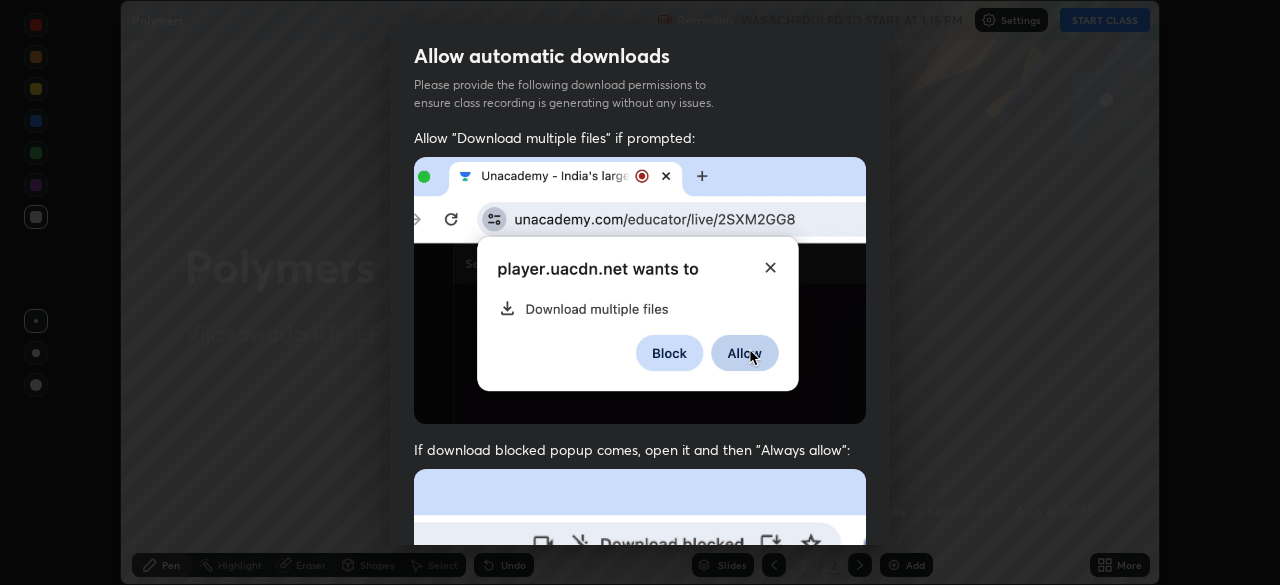 click at bounding box center [640, 687] 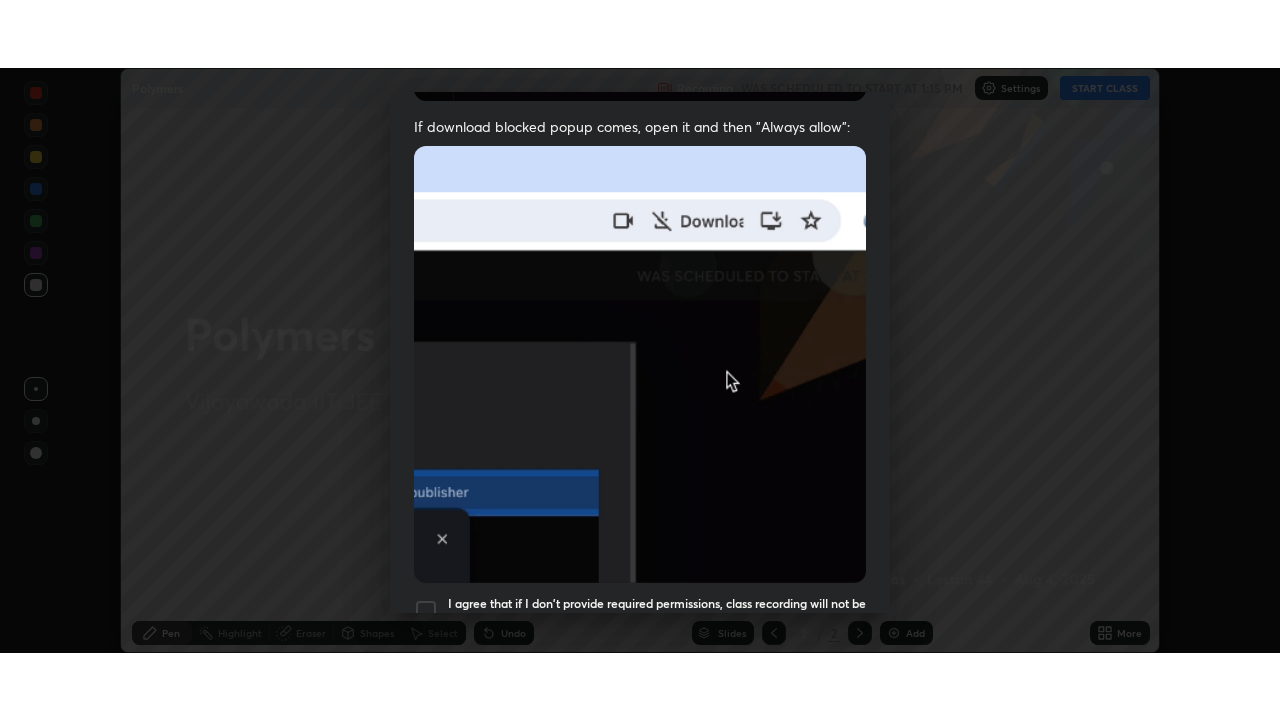 scroll, scrollTop: 479, scrollLeft: 0, axis: vertical 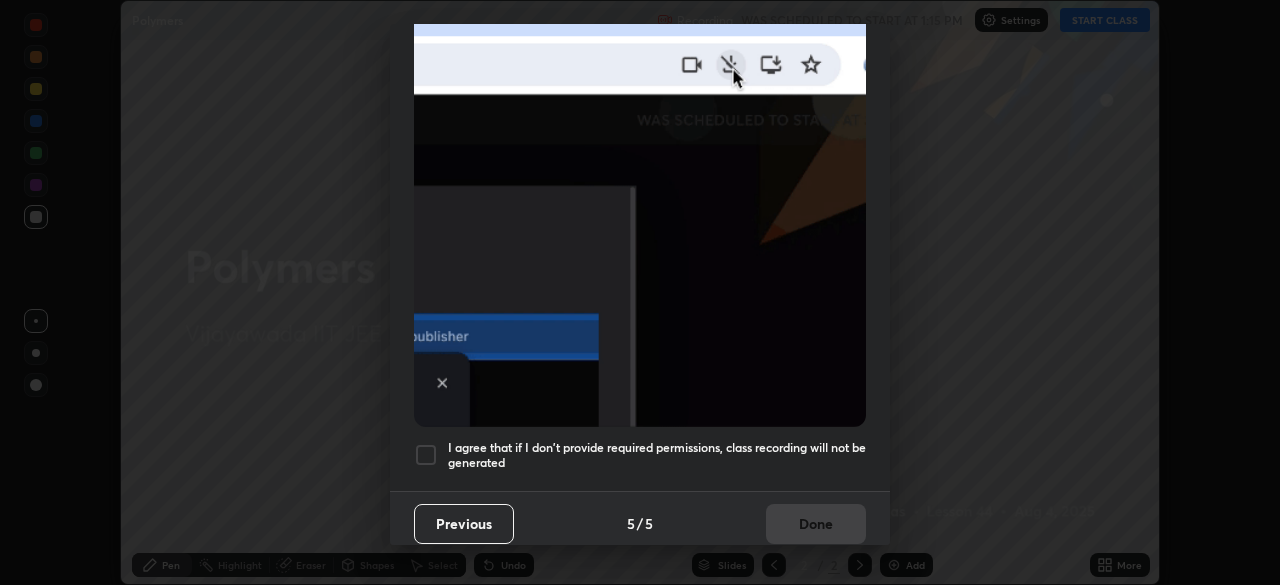 click at bounding box center (426, 455) 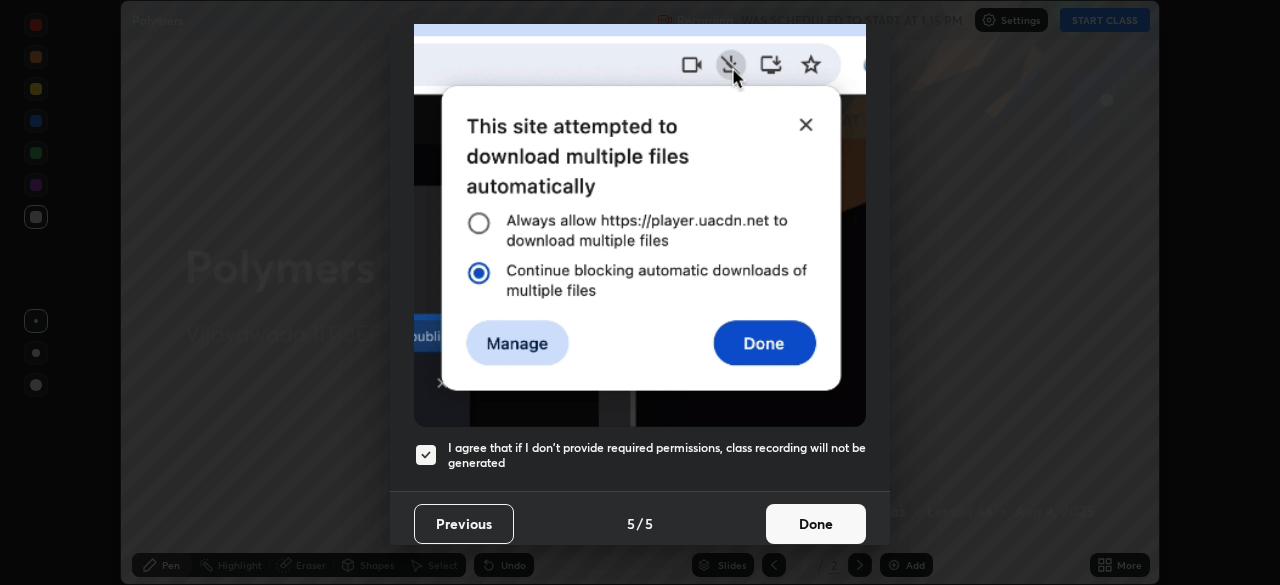 click on "Done" at bounding box center (816, 524) 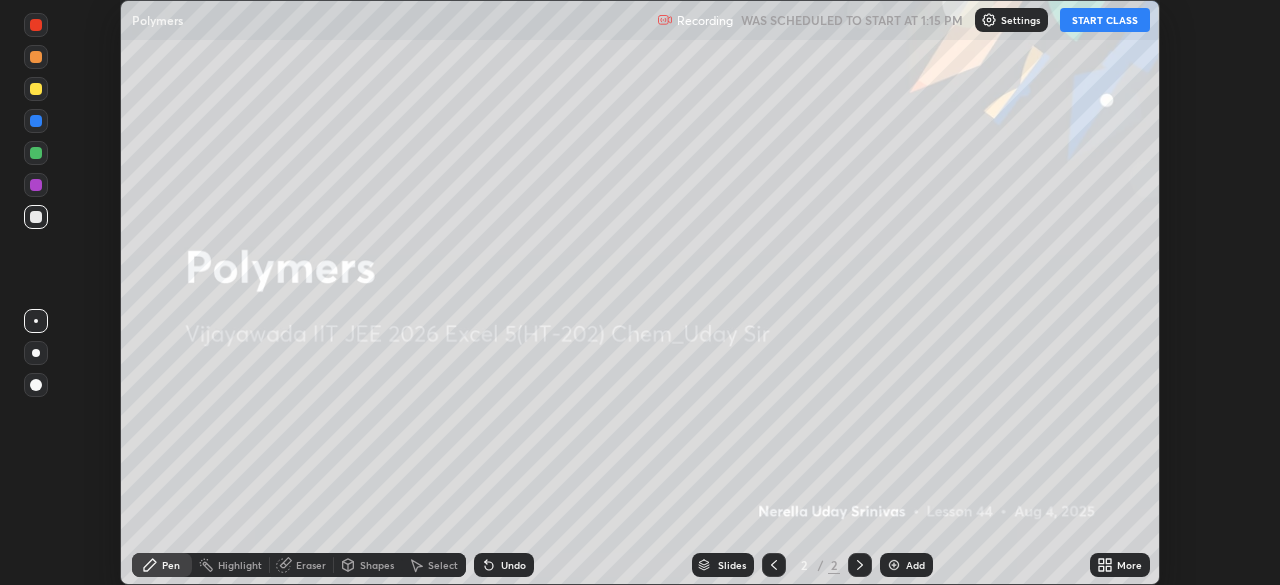 click on "START CLASS" at bounding box center (1105, 20) 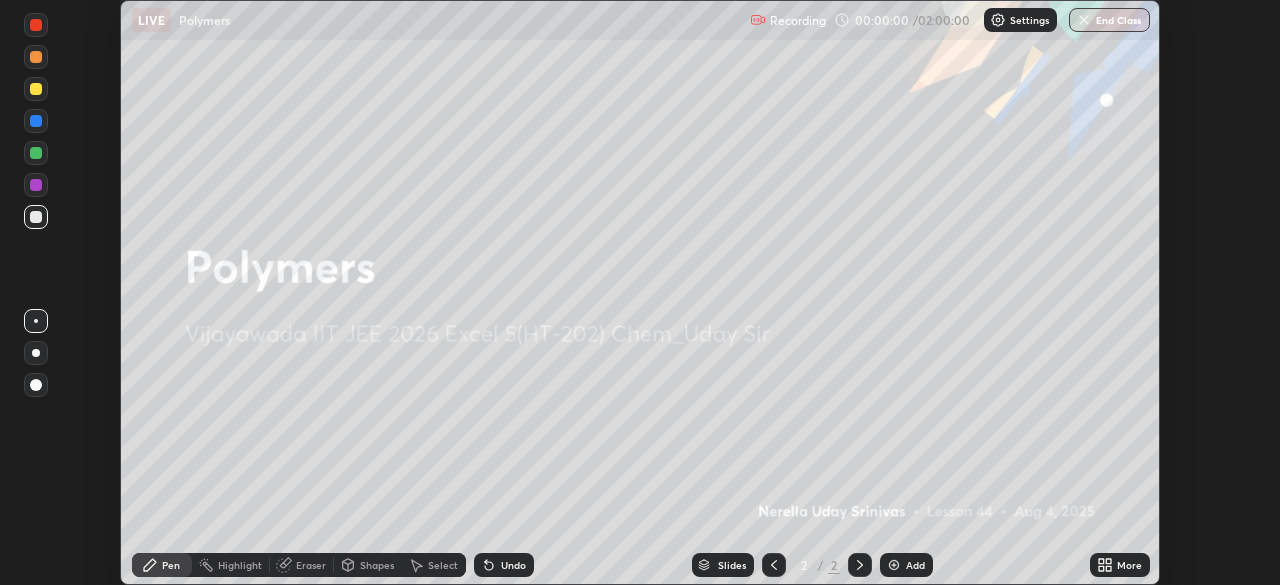 click 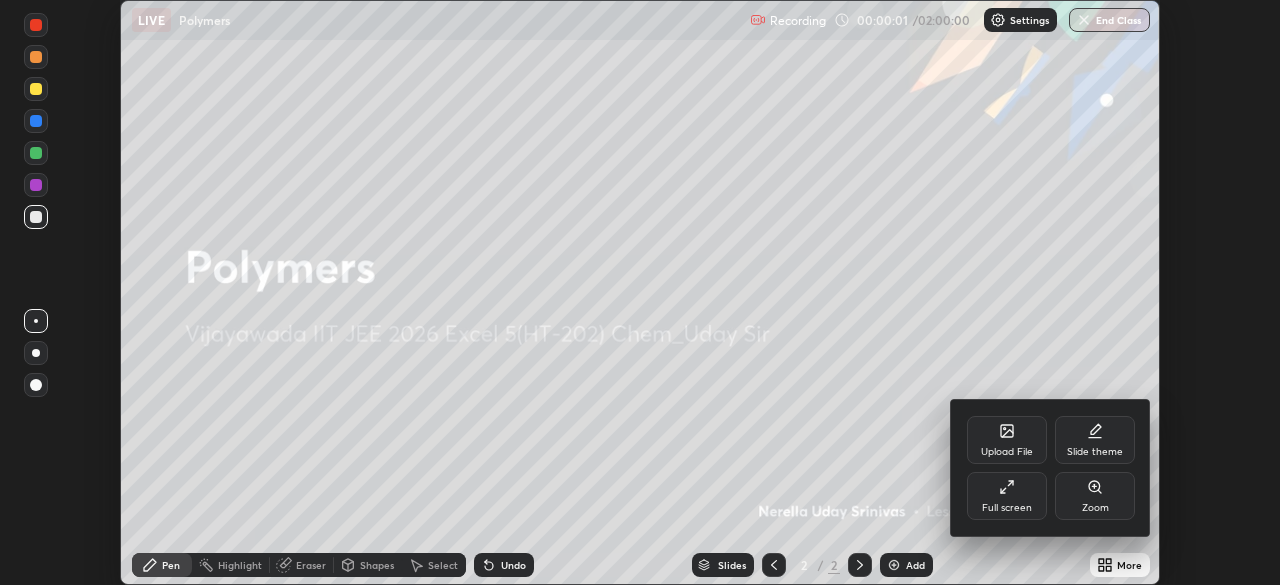click on "Full screen" at bounding box center (1007, 496) 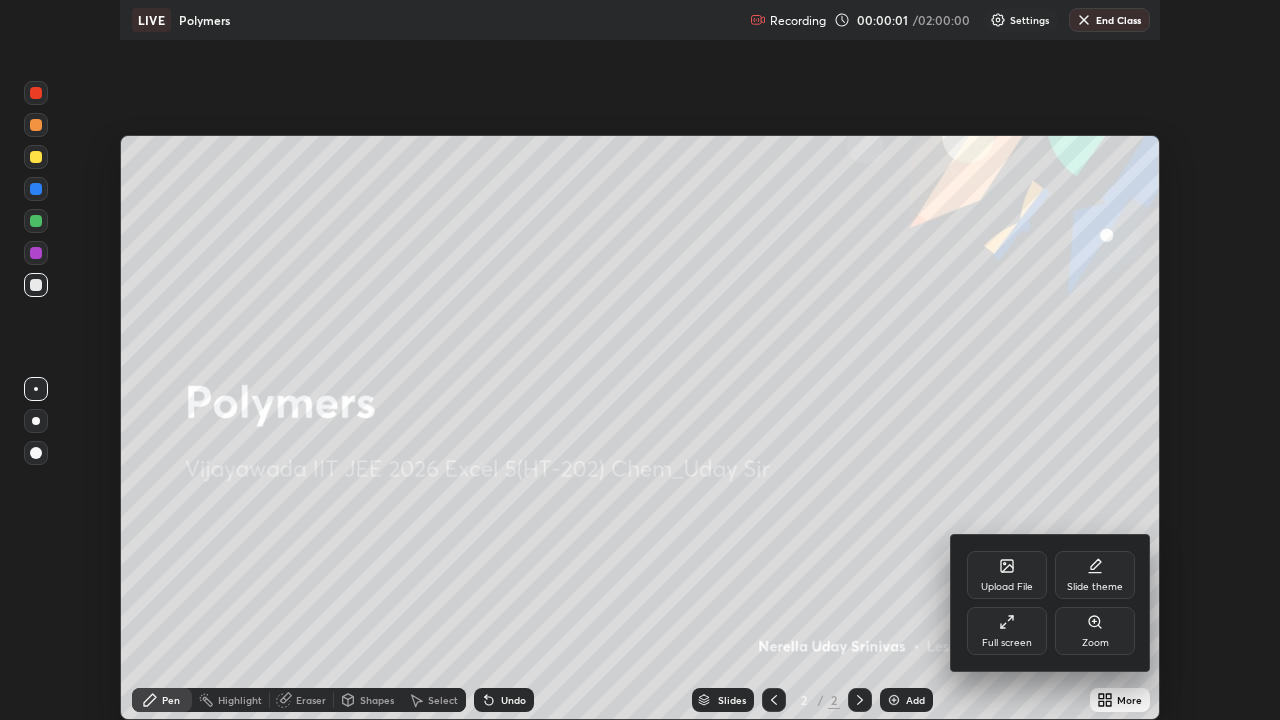 scroll, scrollTop: 99280, scrollLeft: 98720, axis: both 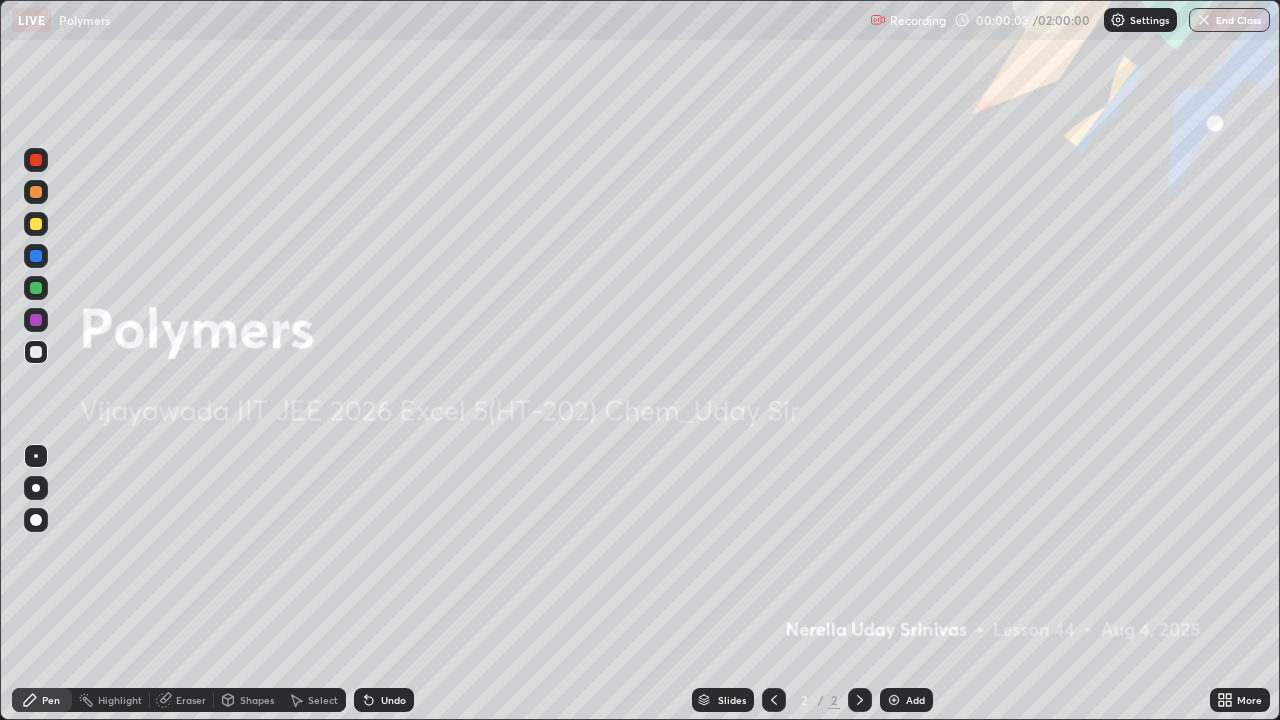 click on "Add" at bounding box center (906, 700) 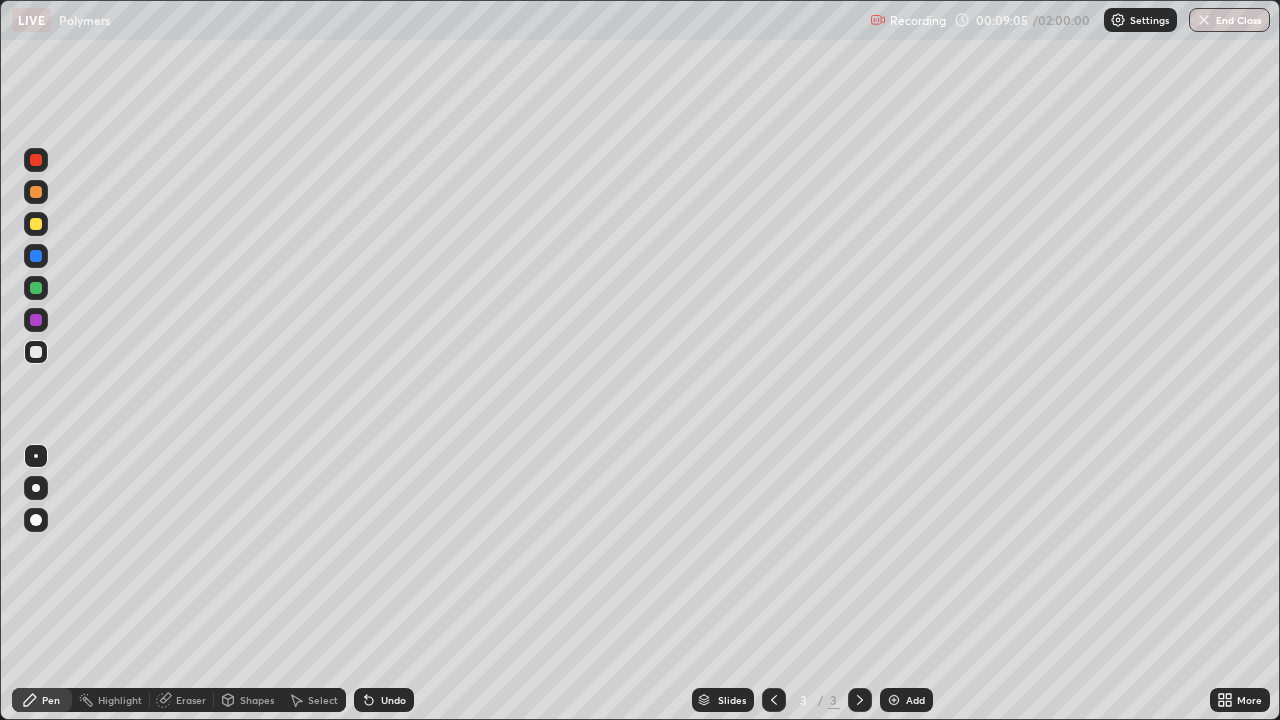 click on "Add" at bounding box center (906, 700) 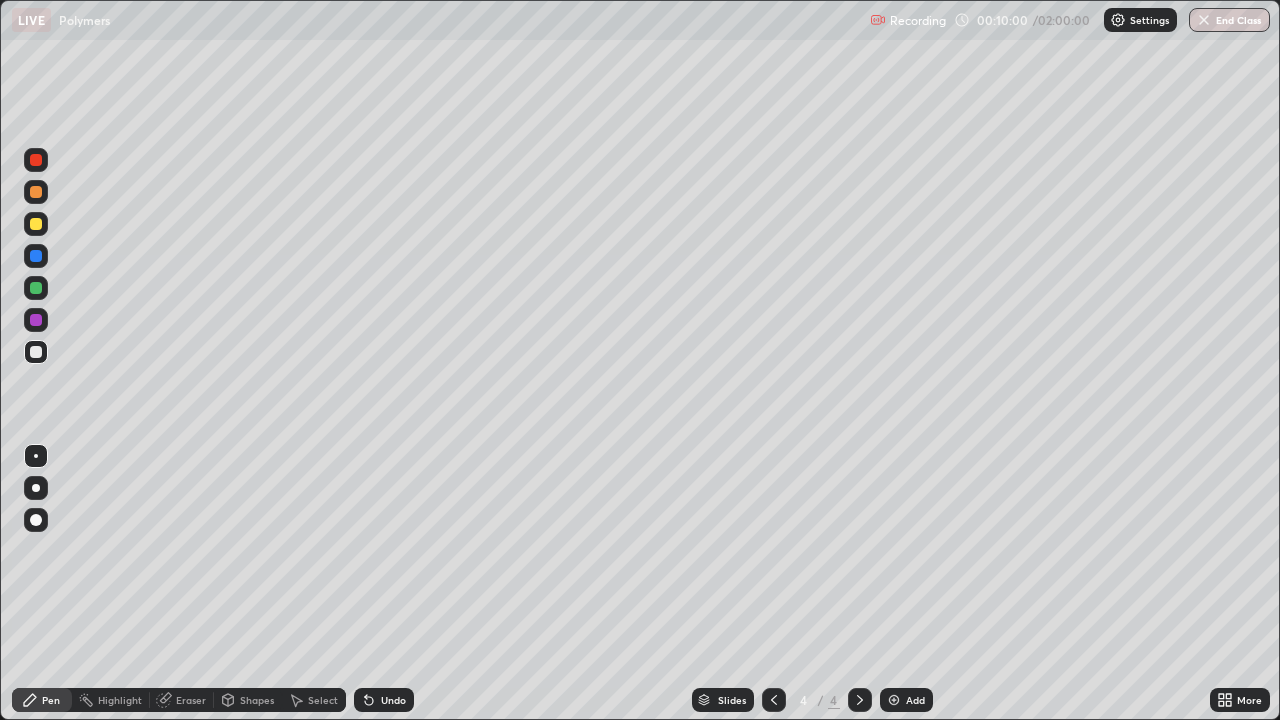click on "Eraser" at bounding box center [191, 700] 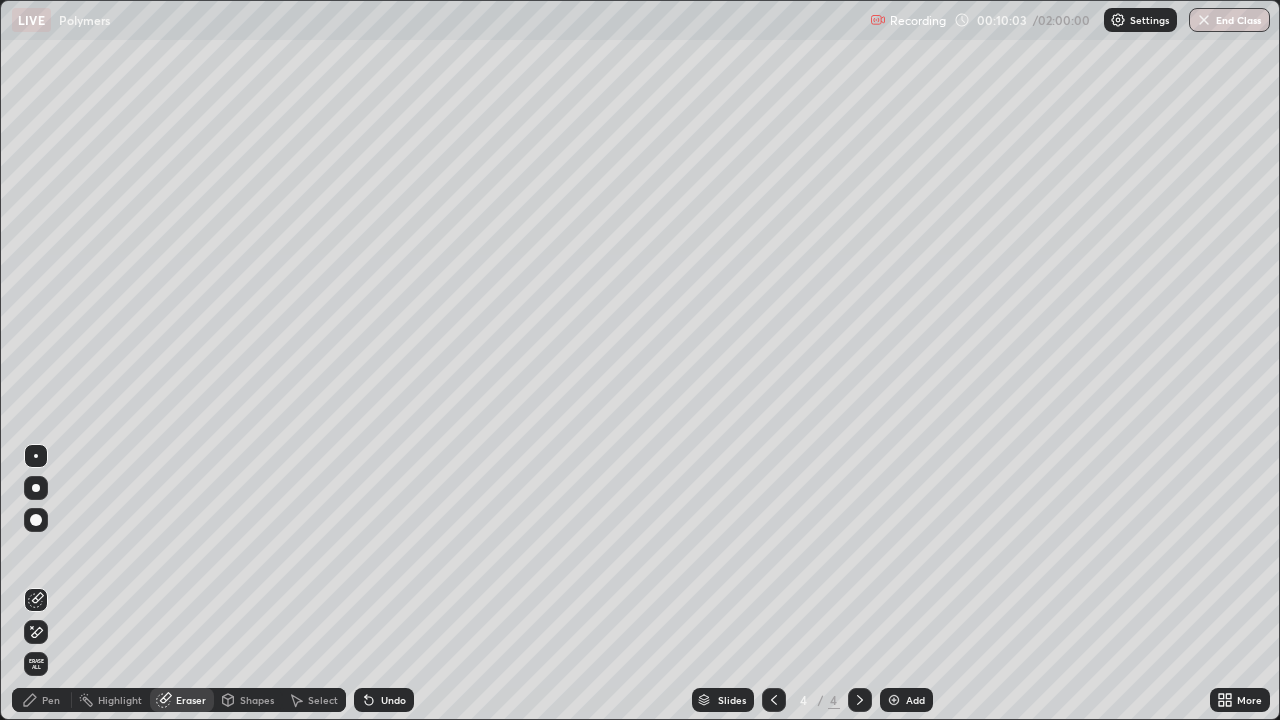 click on "Pen" at bounding box center (51, 700) 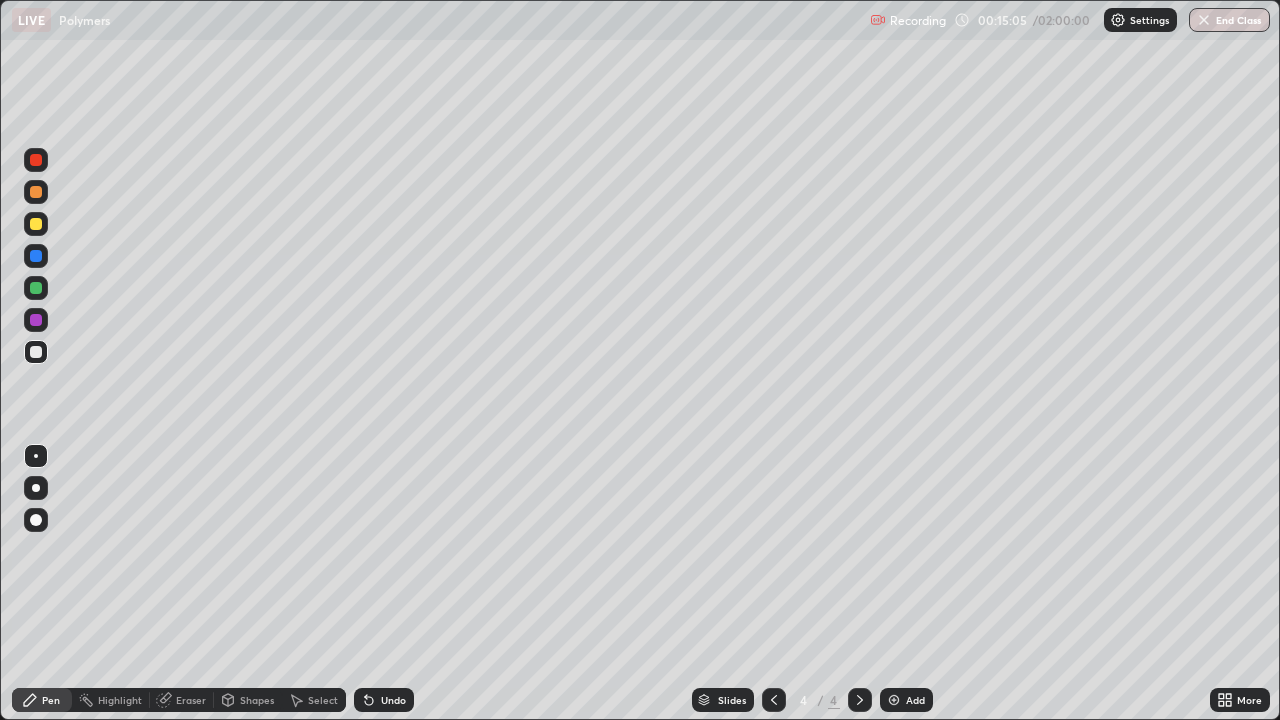 click at bounding box center [36, 224] 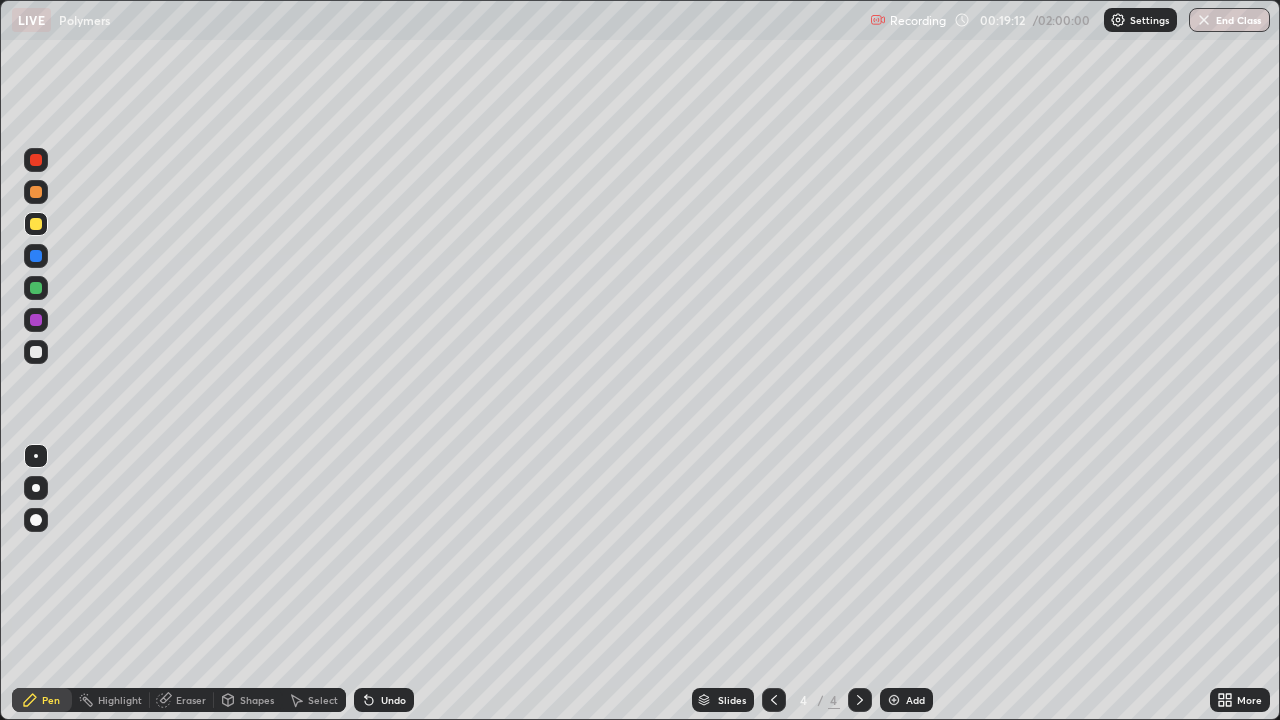 click at bounding box center (894, 700) 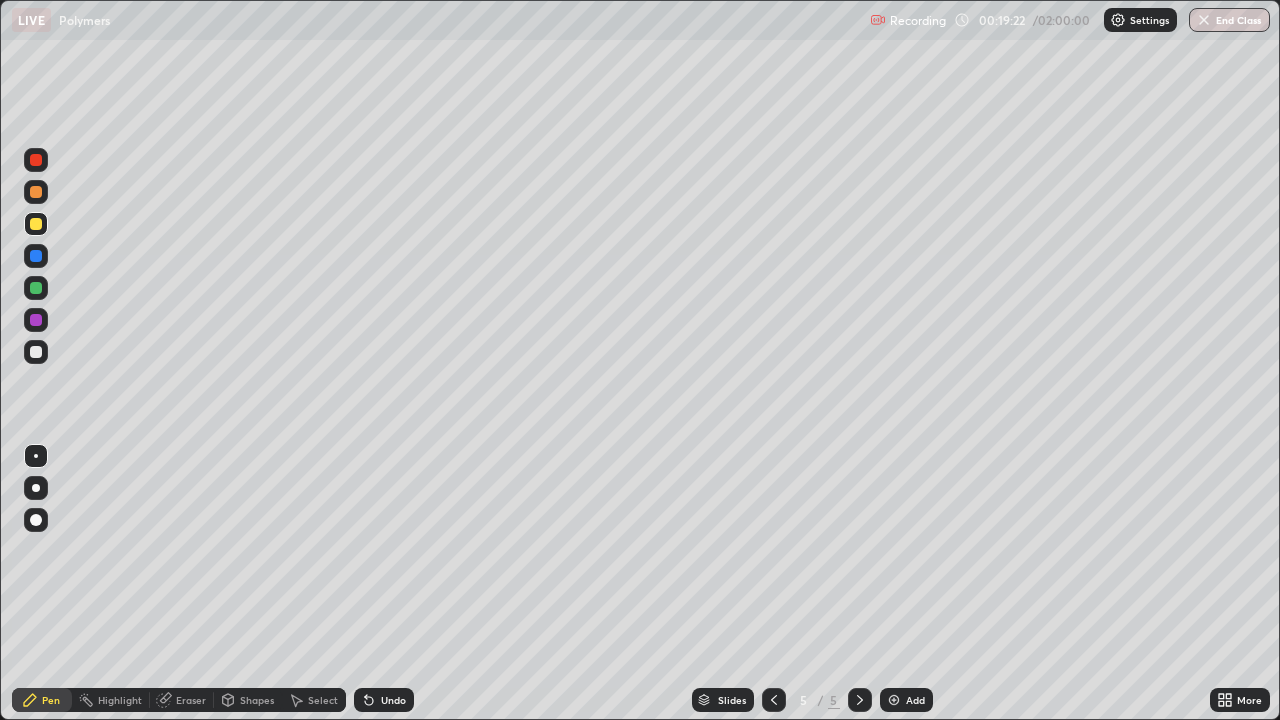 click at bounding box center (36, 352) 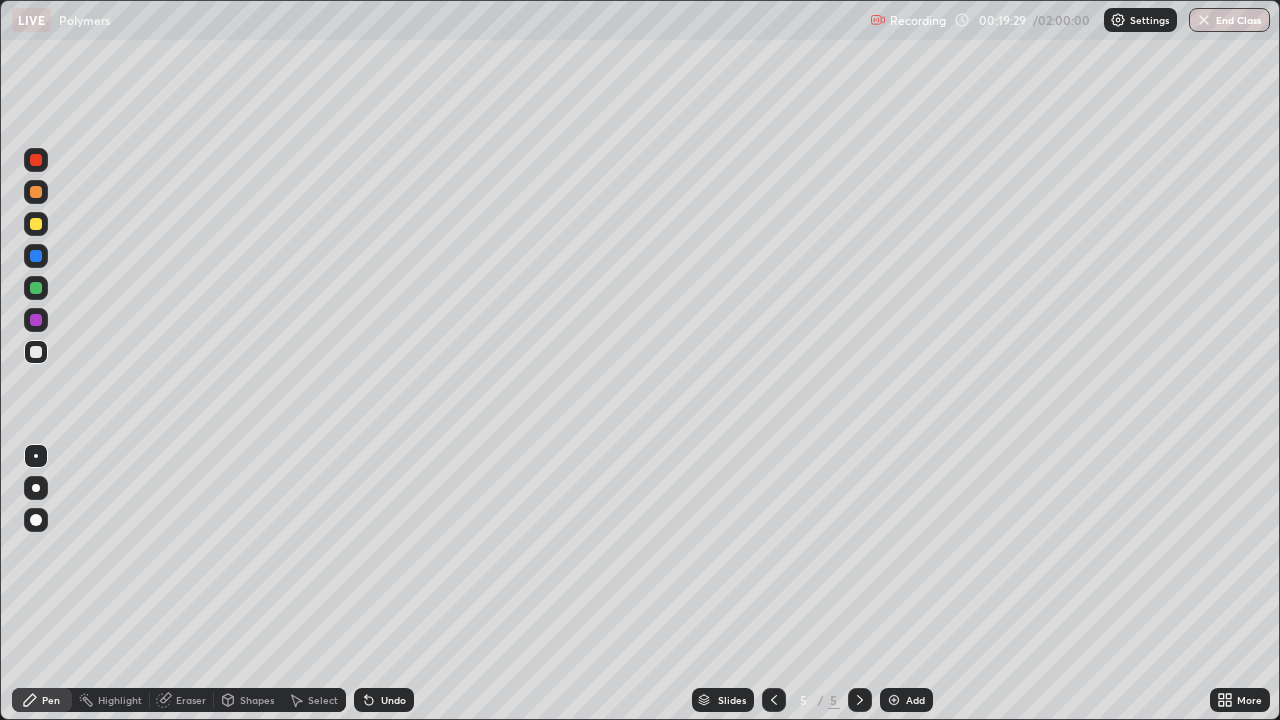 click at bounding box center [36, 224] 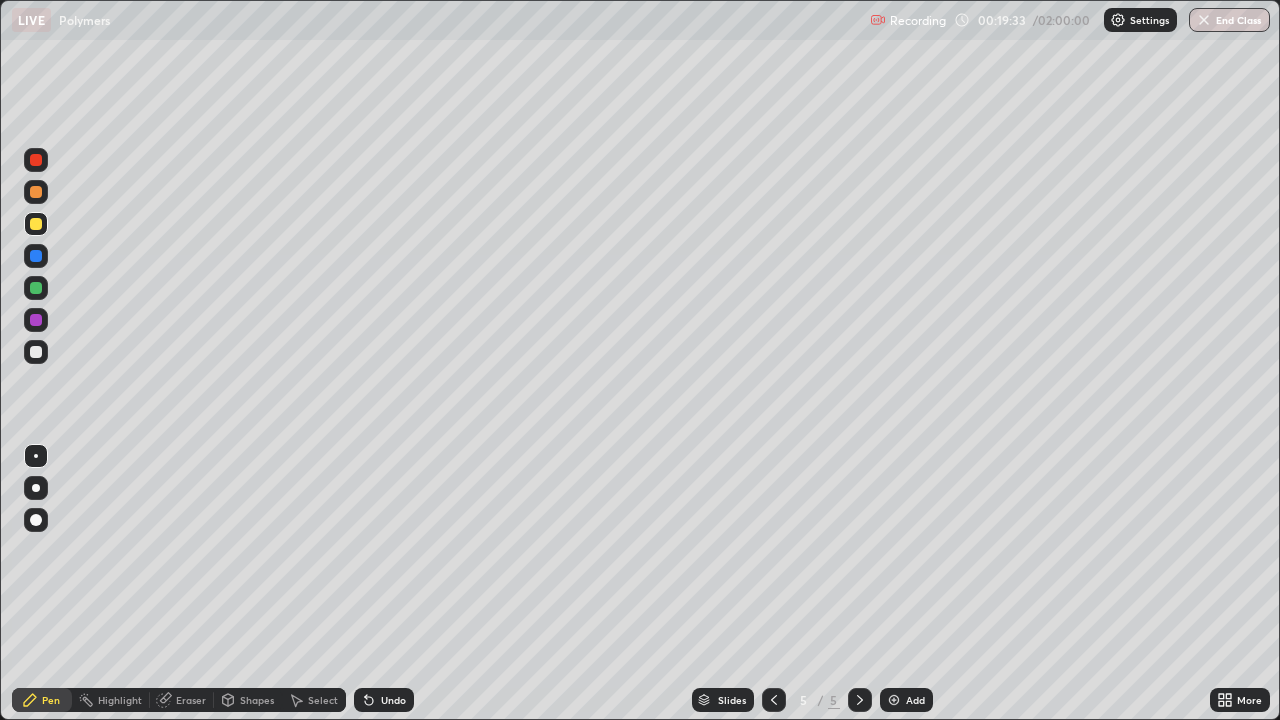 click at bounding box center [36, 352] 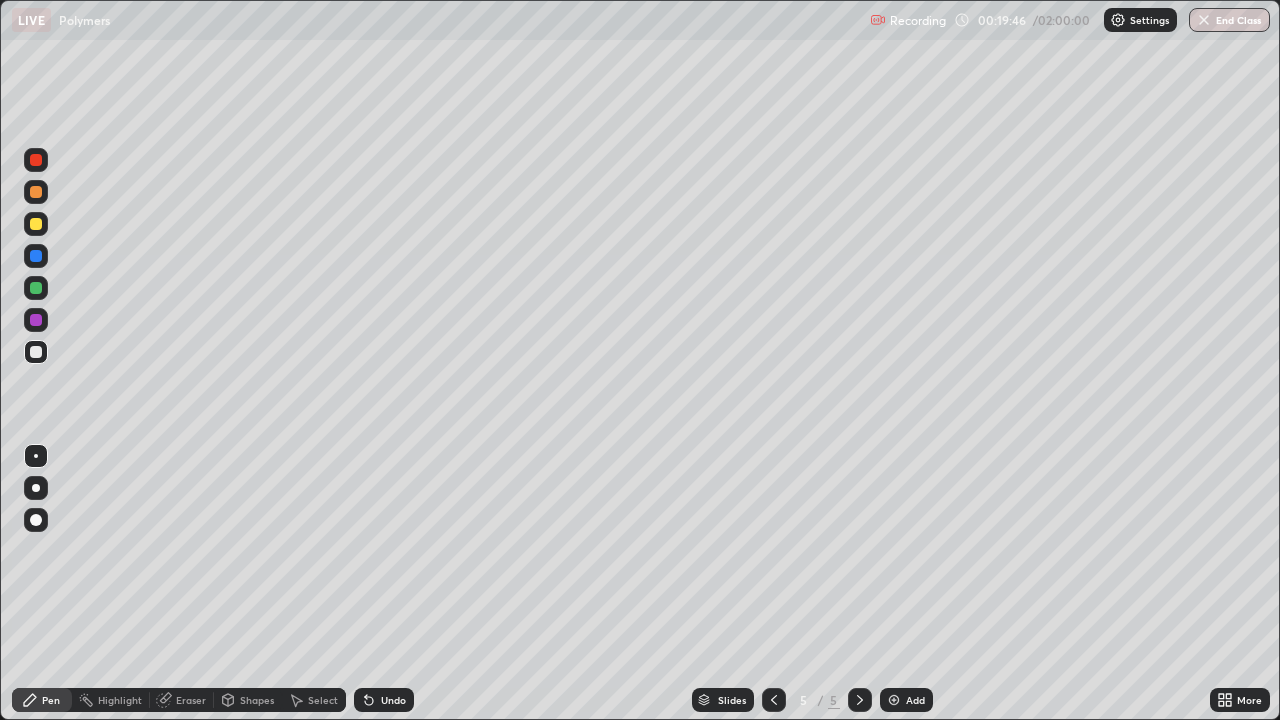 click at bounding box center (36, 352) 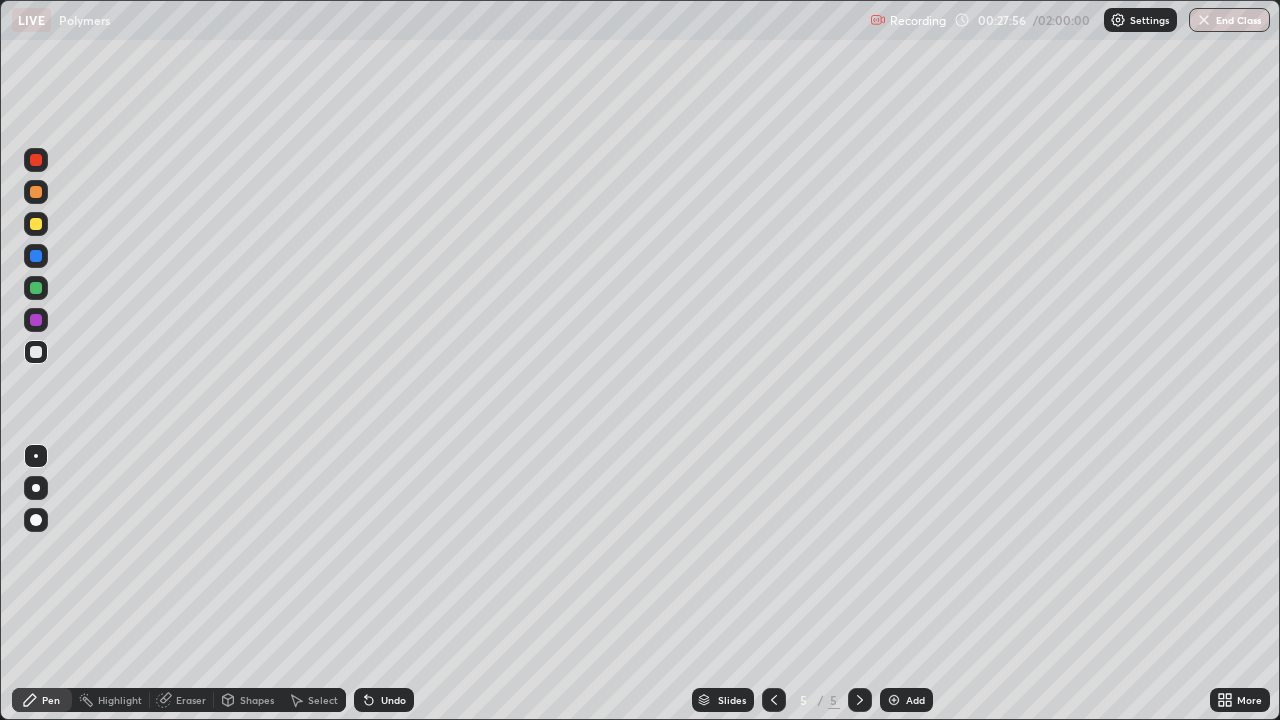 click on "Add" at bounding box center [906, 700] 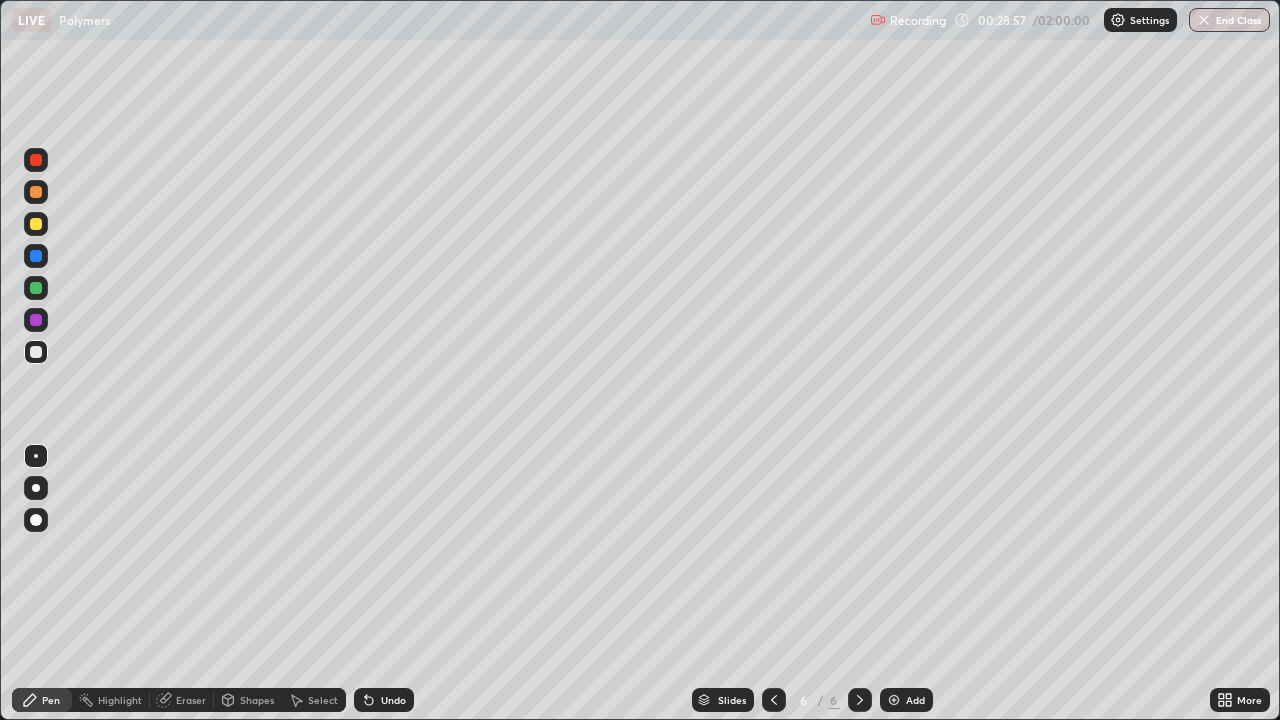 click on "Eraser" at bounding box center [191, 700] 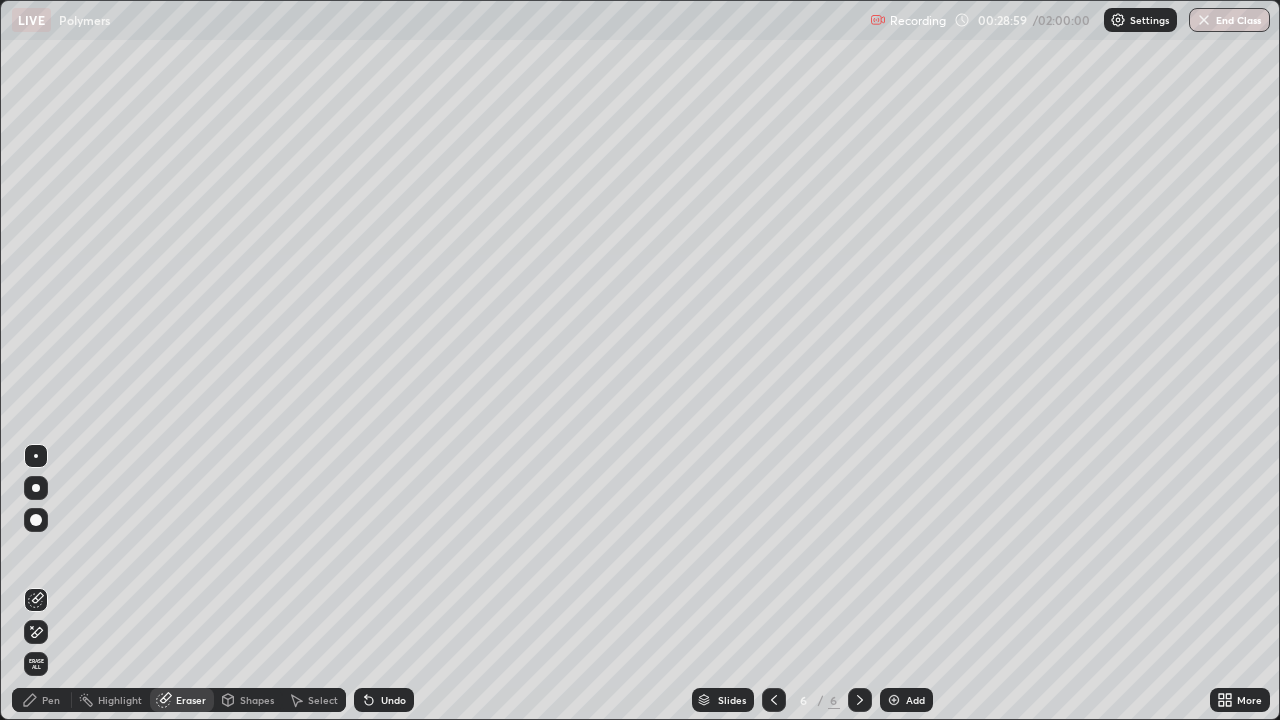 click on "Pen" at bounding box center [51, 700] 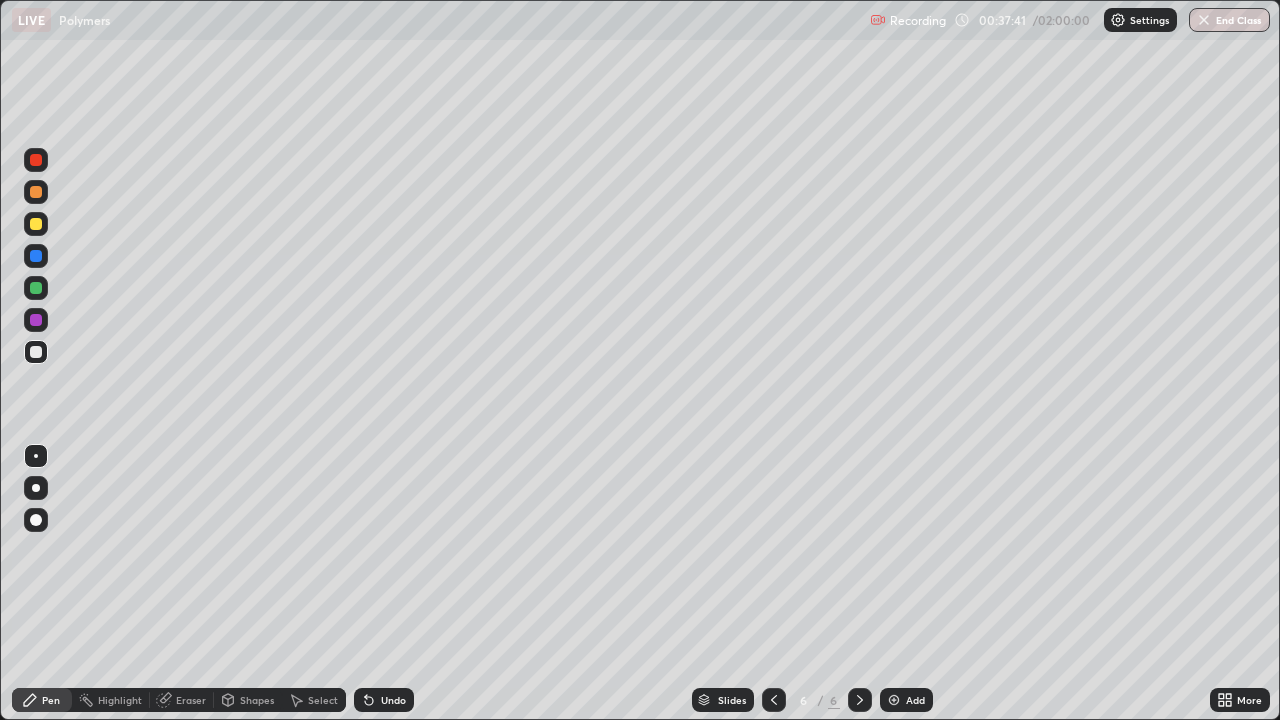 click at bounding box center [894, 700] 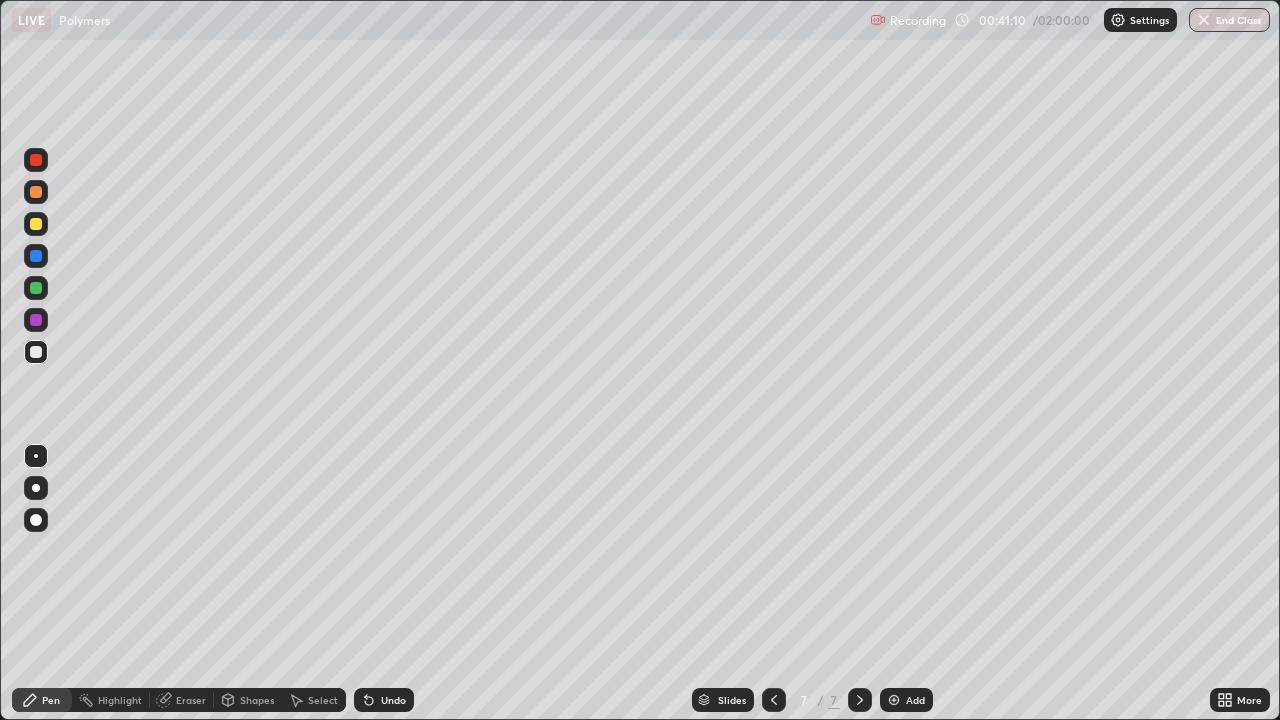 click on "Eraser" at bounding box center [191, 700] 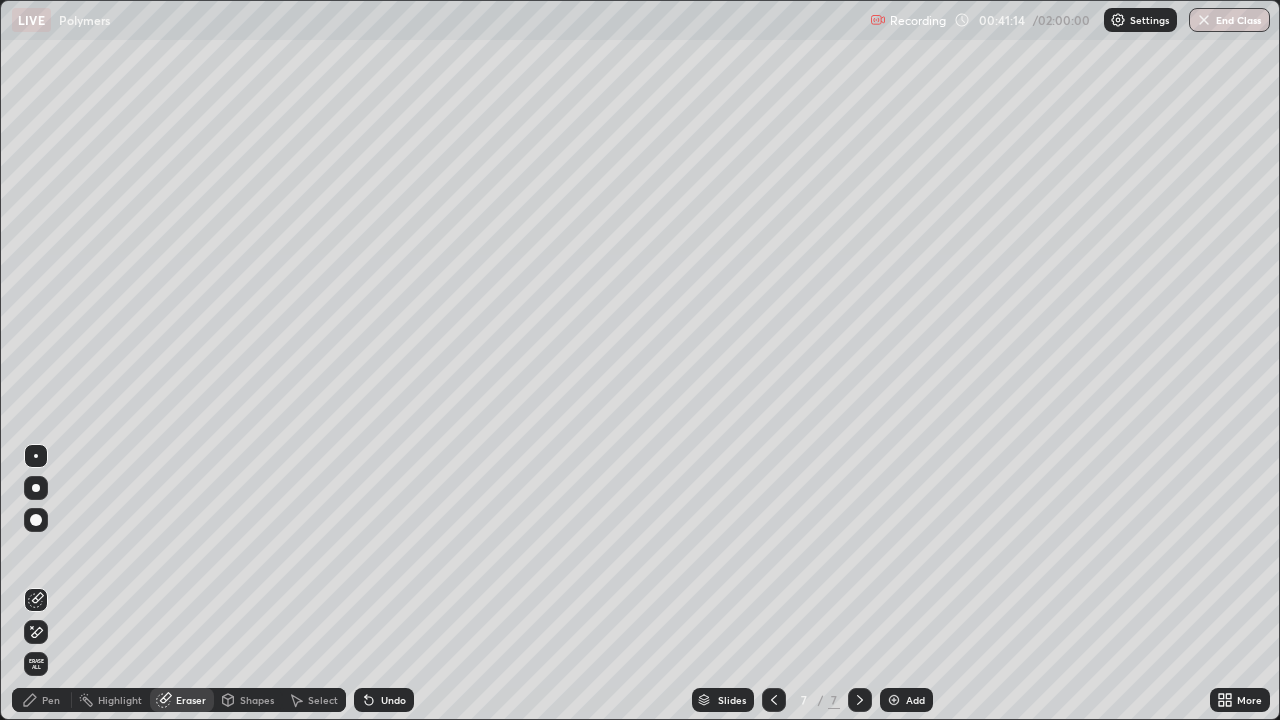 click on "Pen" at bounding box center (51, 700) 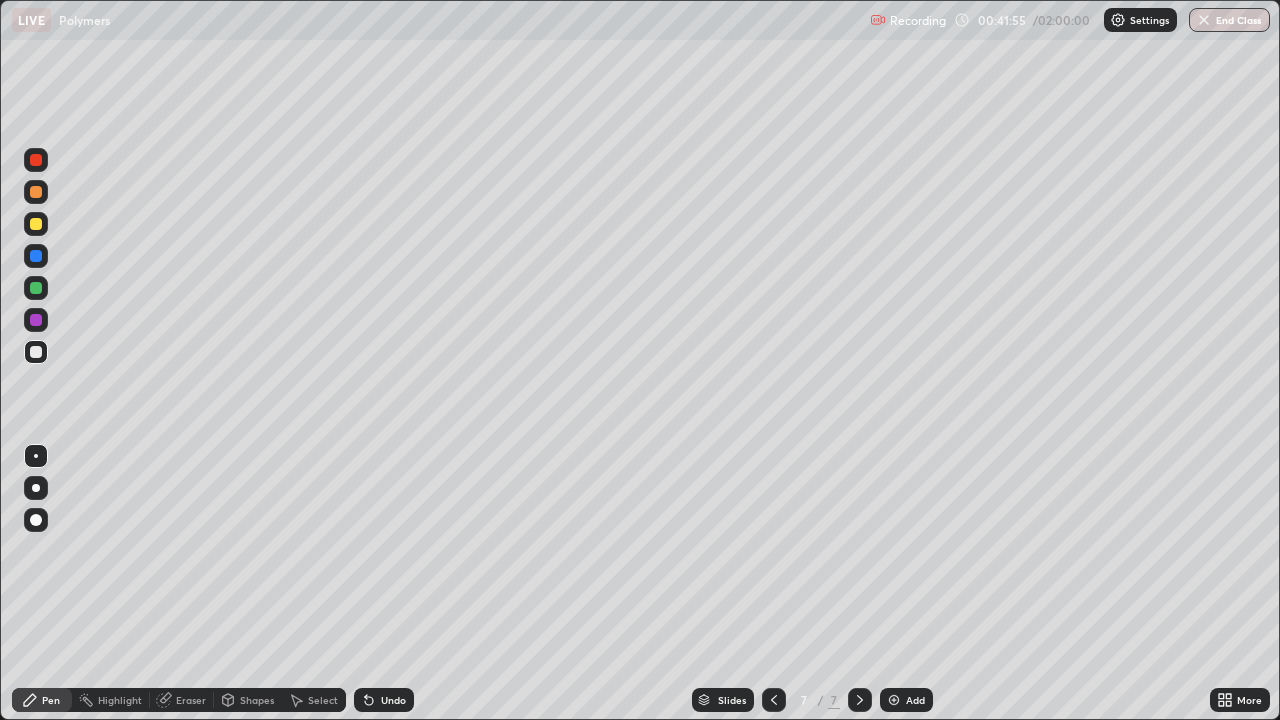 click on "Add" at bounding box center [906, 700] 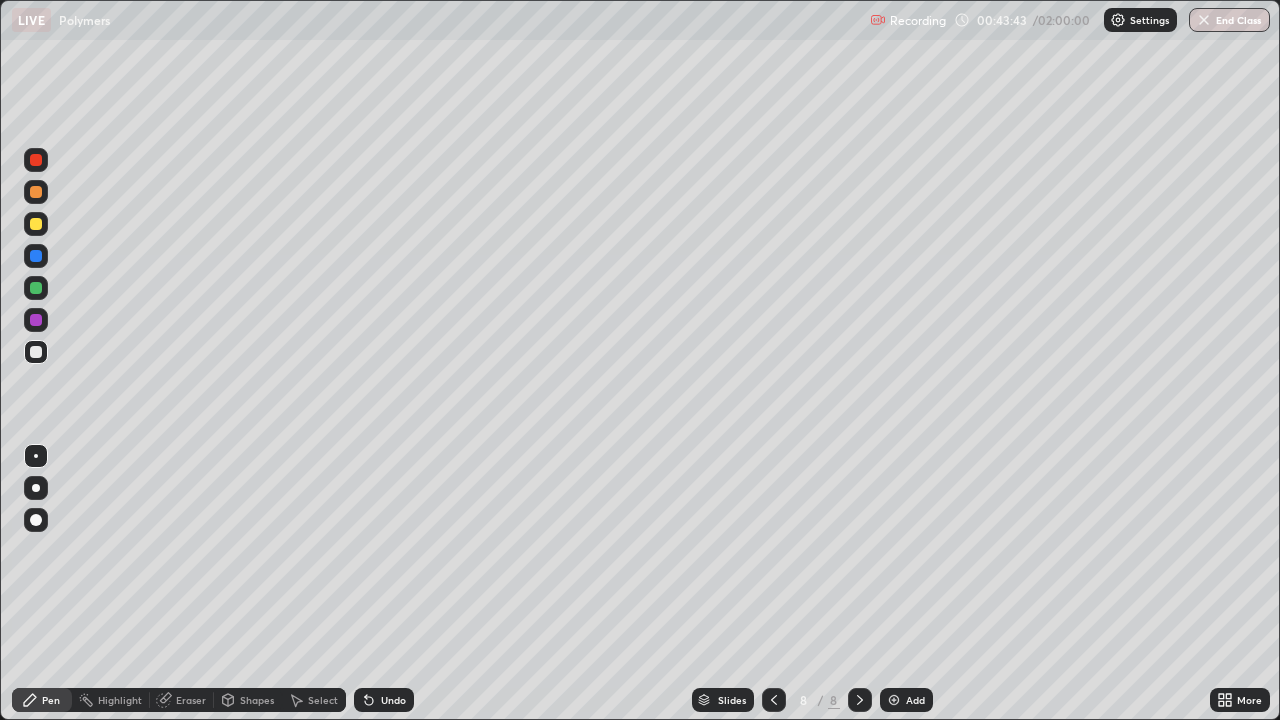 click 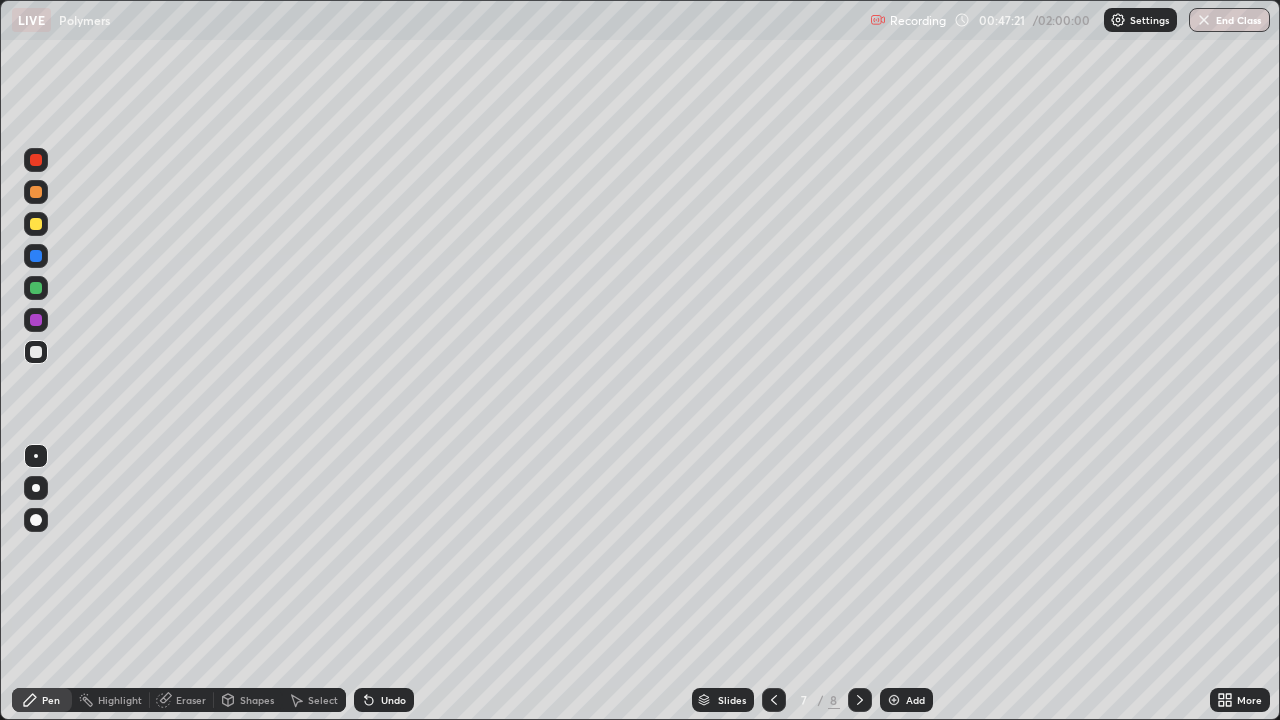 click 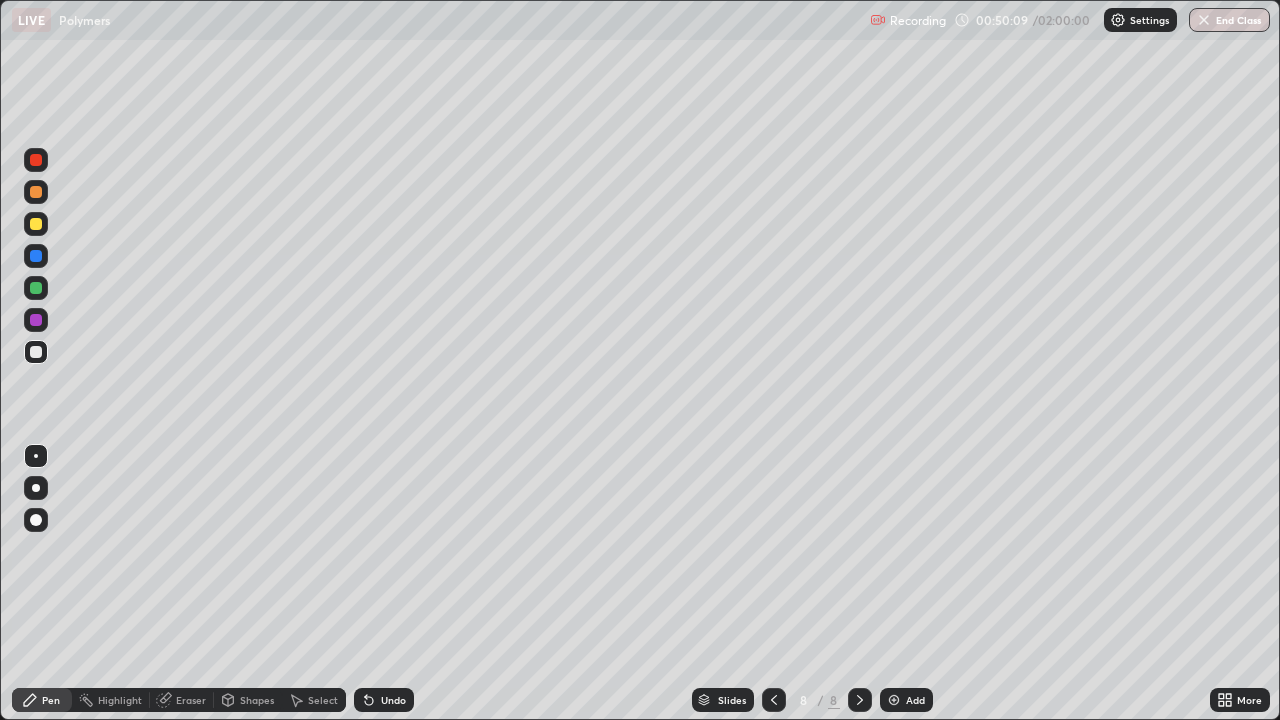 click at bounding box center (894, 700) 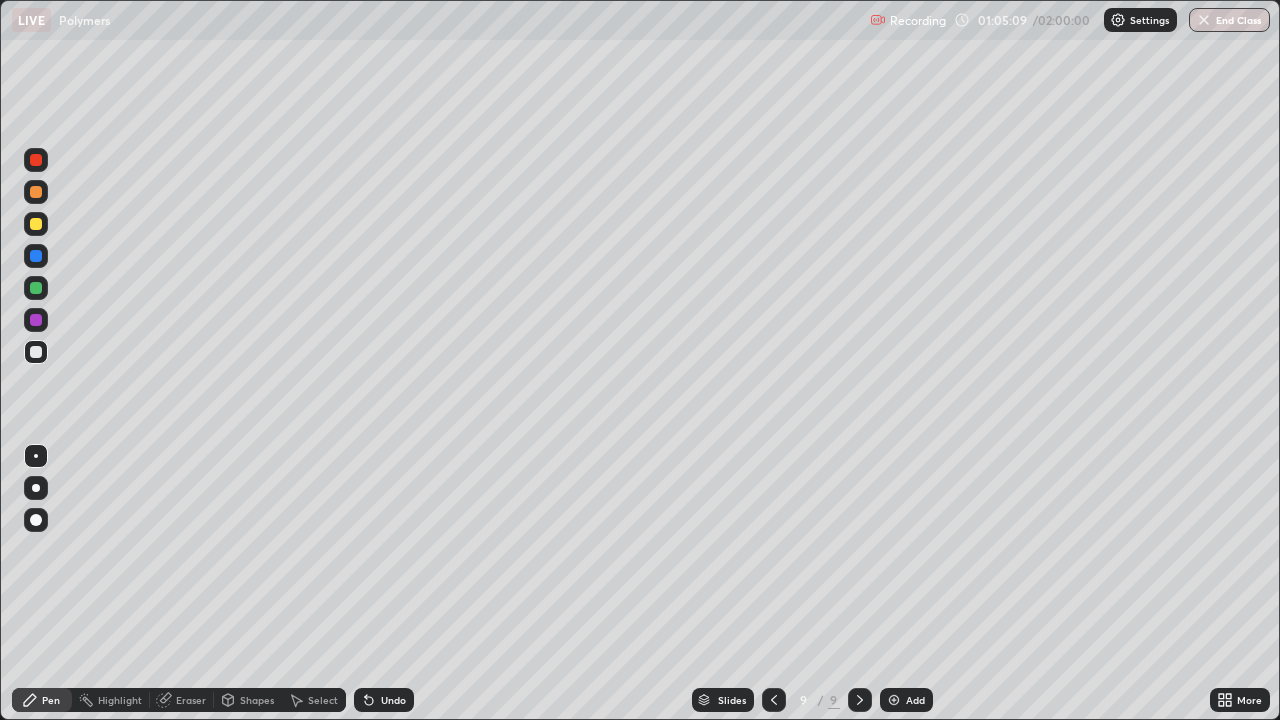 click at bounding box center [894, 700] 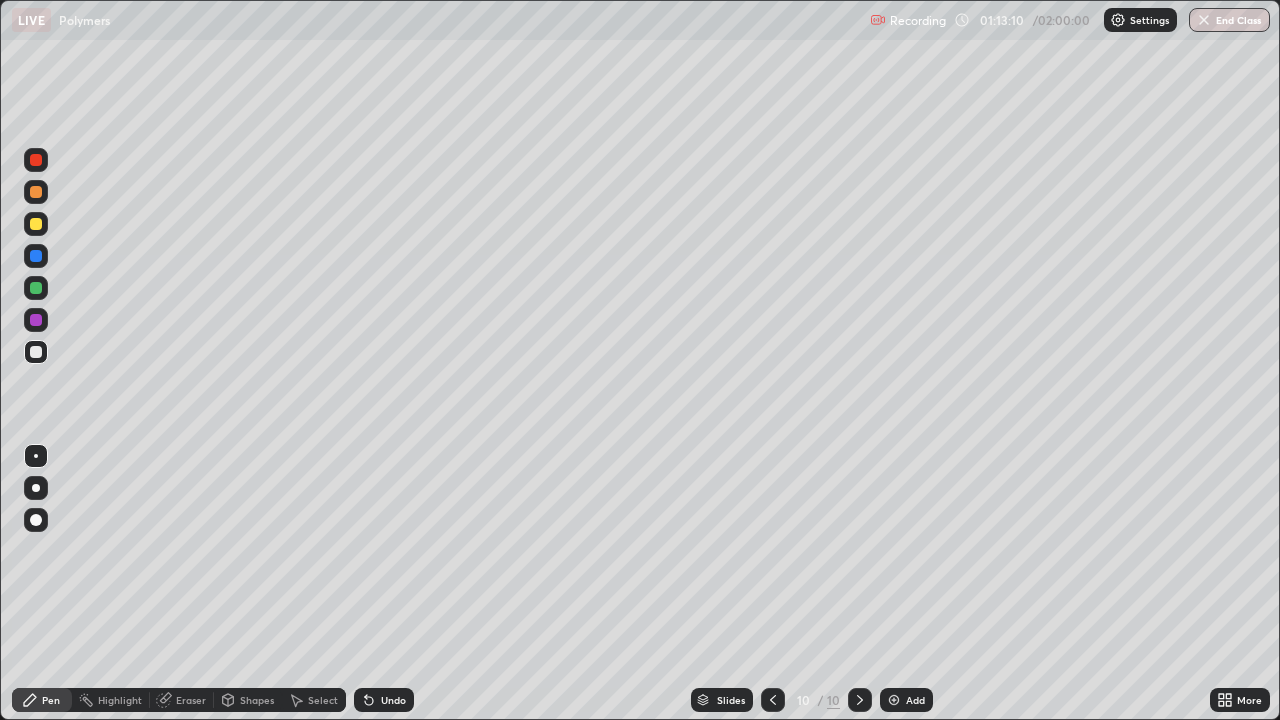 click on "Add" at bounding box center (906, 700) 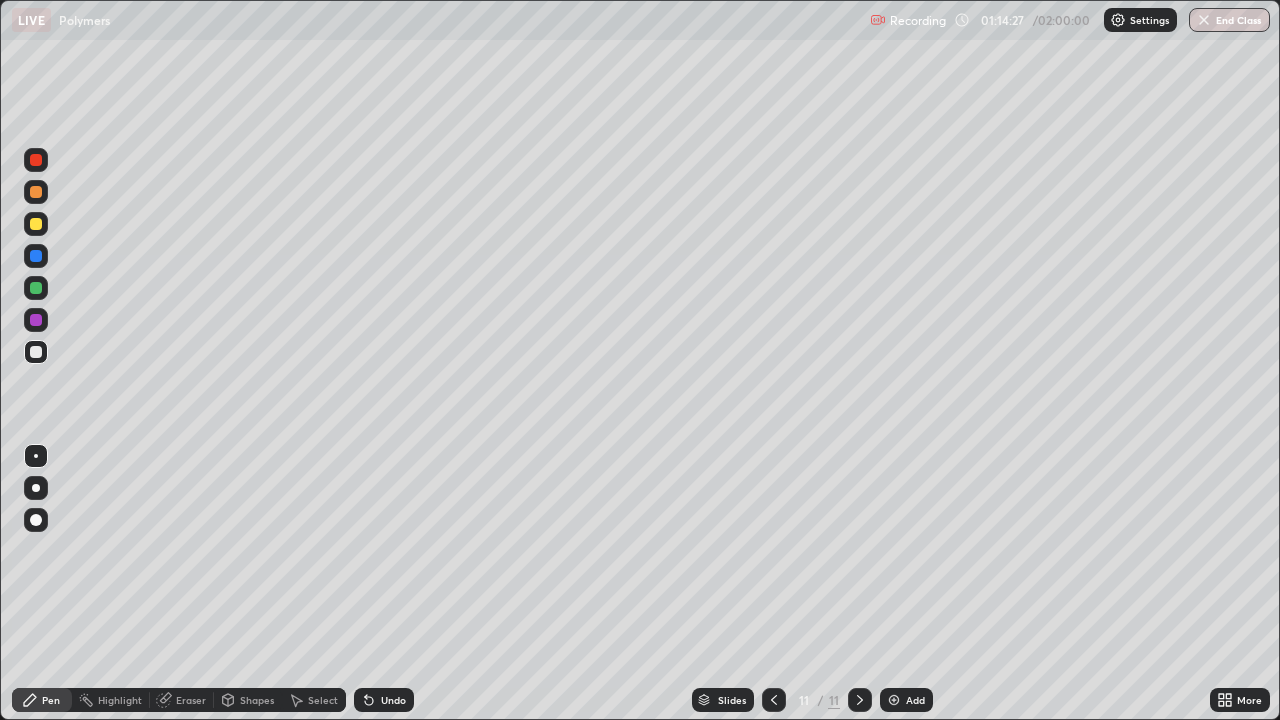 click 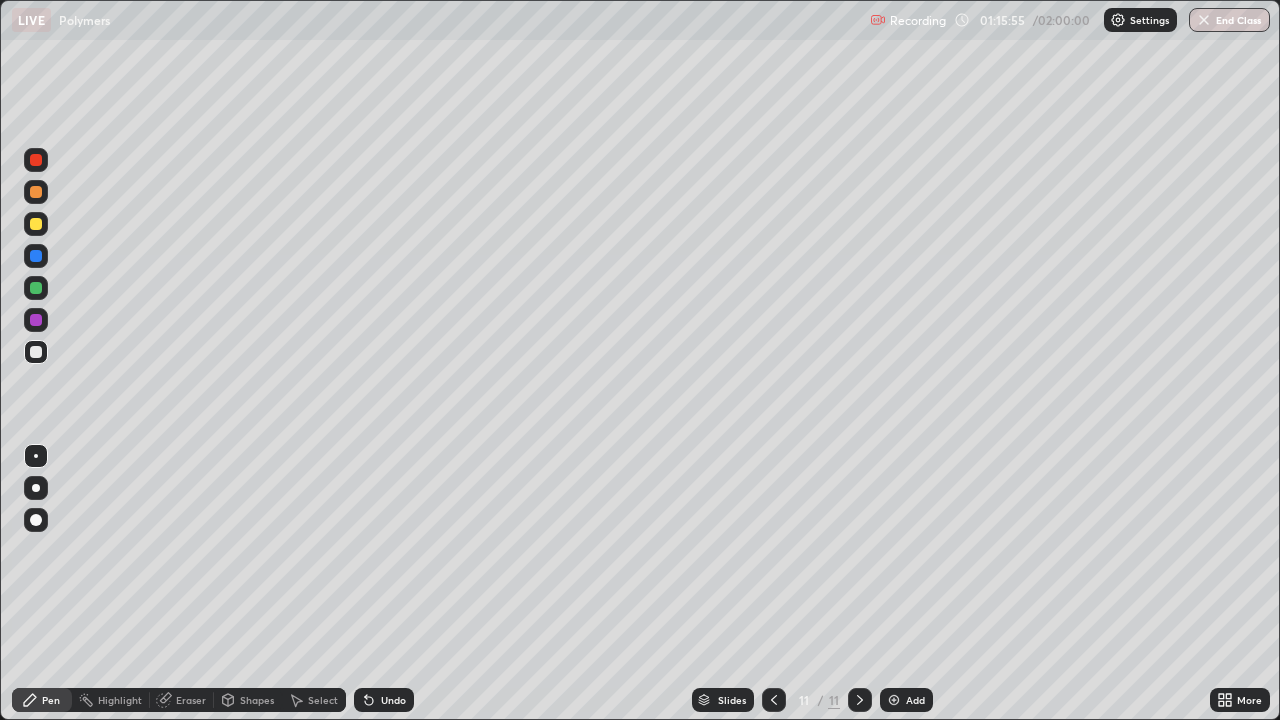 click on "Eraser" at bounding box center (191, 700) 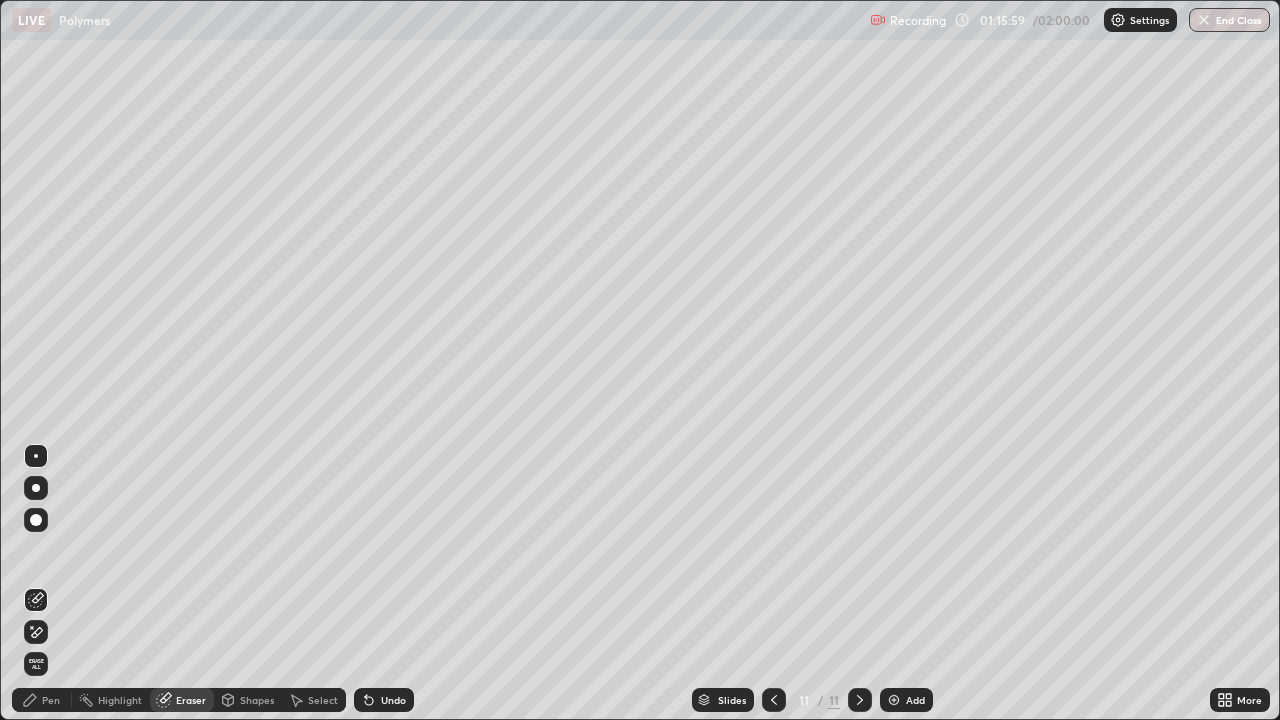 click on "Pen" at bounding box center [51, 700] 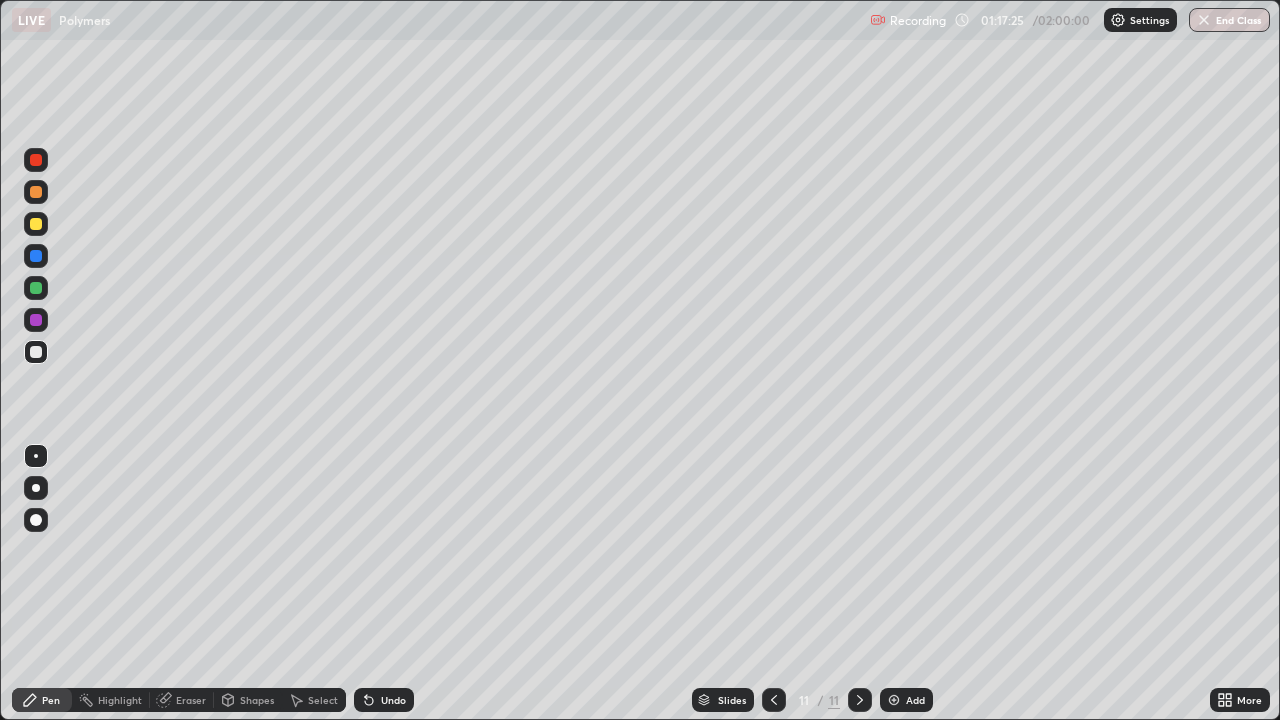click on "Eraser" at bounding box center [191, 700] 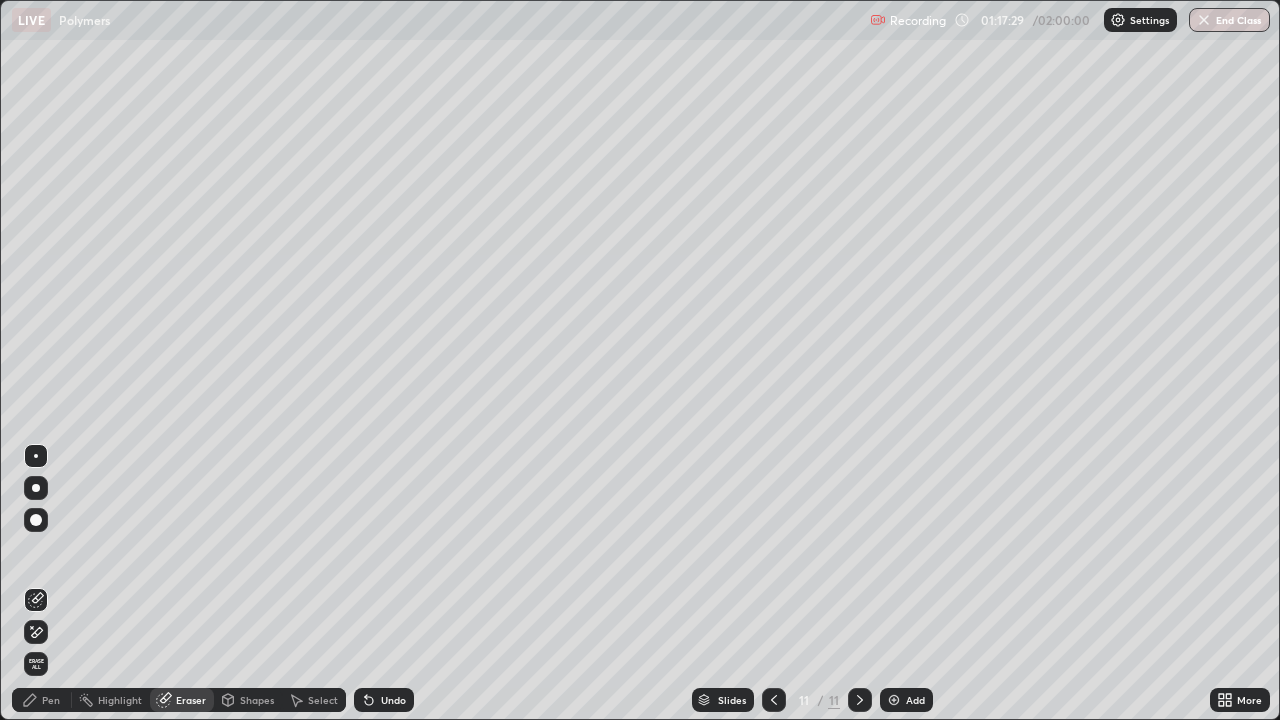 click on "Pen" at bounding box center [51, 700] 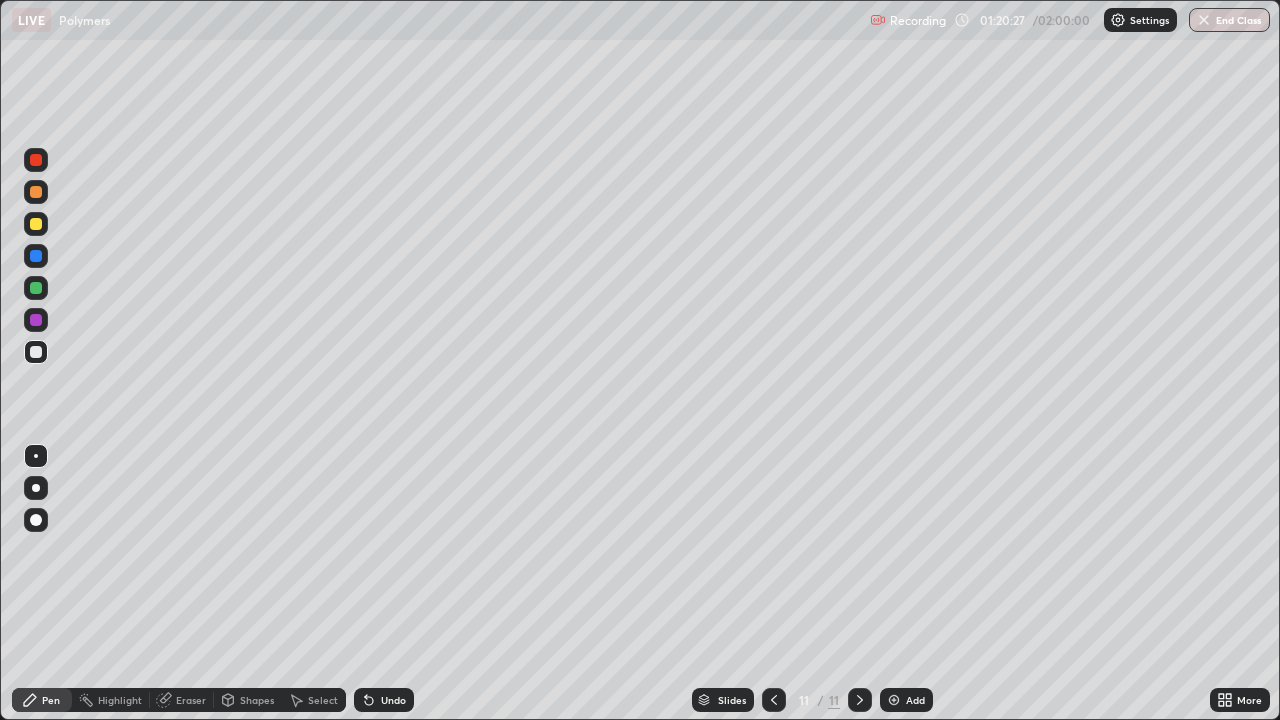 click at bounding box center [894, 700] 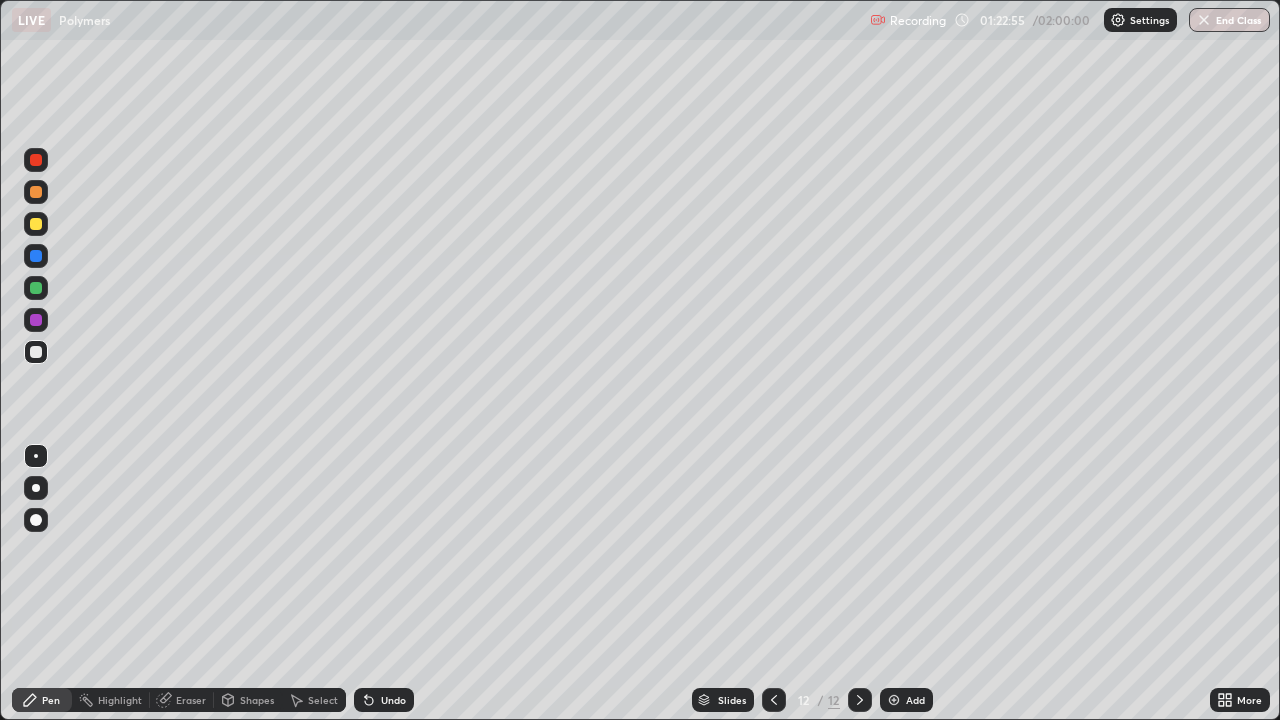 click on "Shapes" at bounding box center (248, 700) 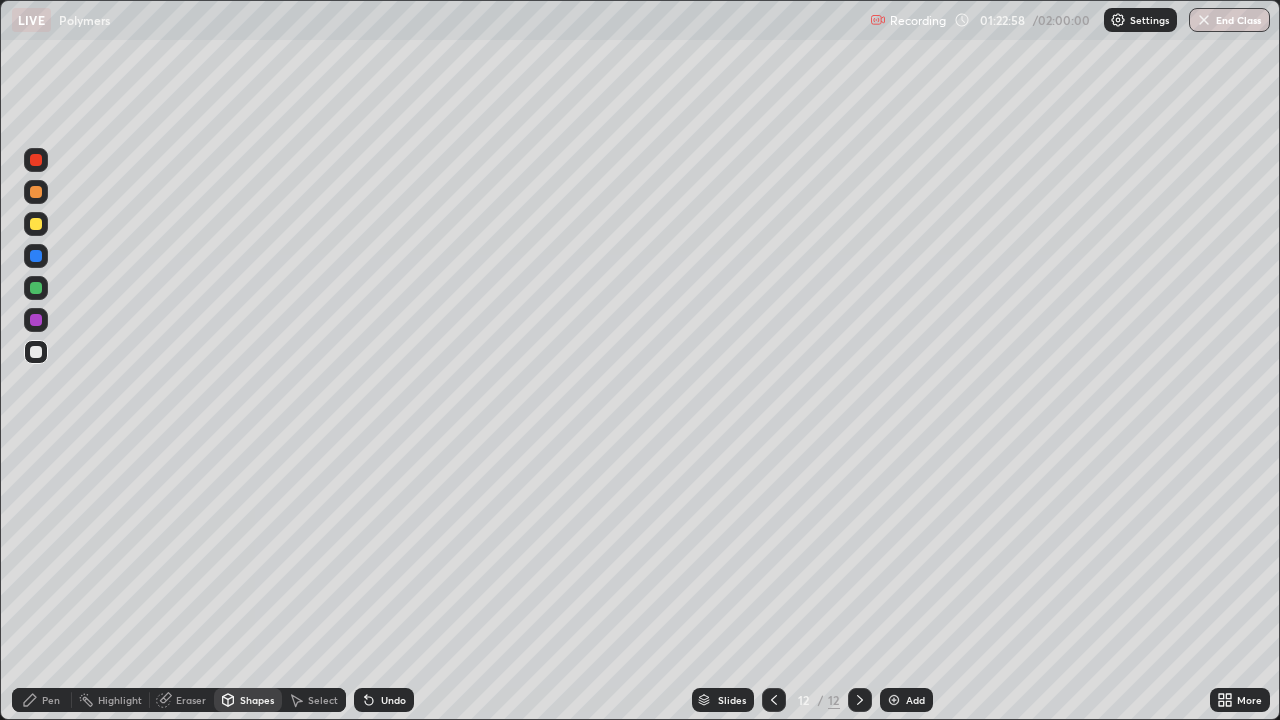 click on "Pen" at bounding box center [51, 700] 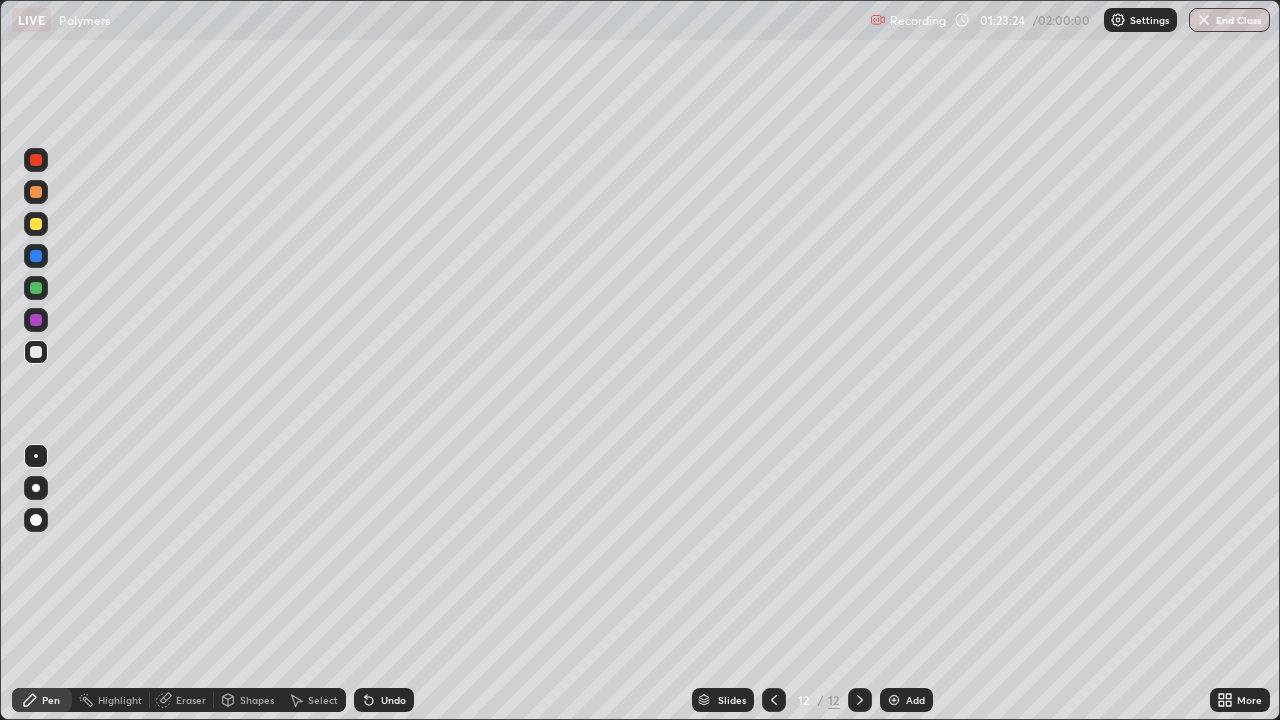 click on "Undo" at bounding box center [393, 700] 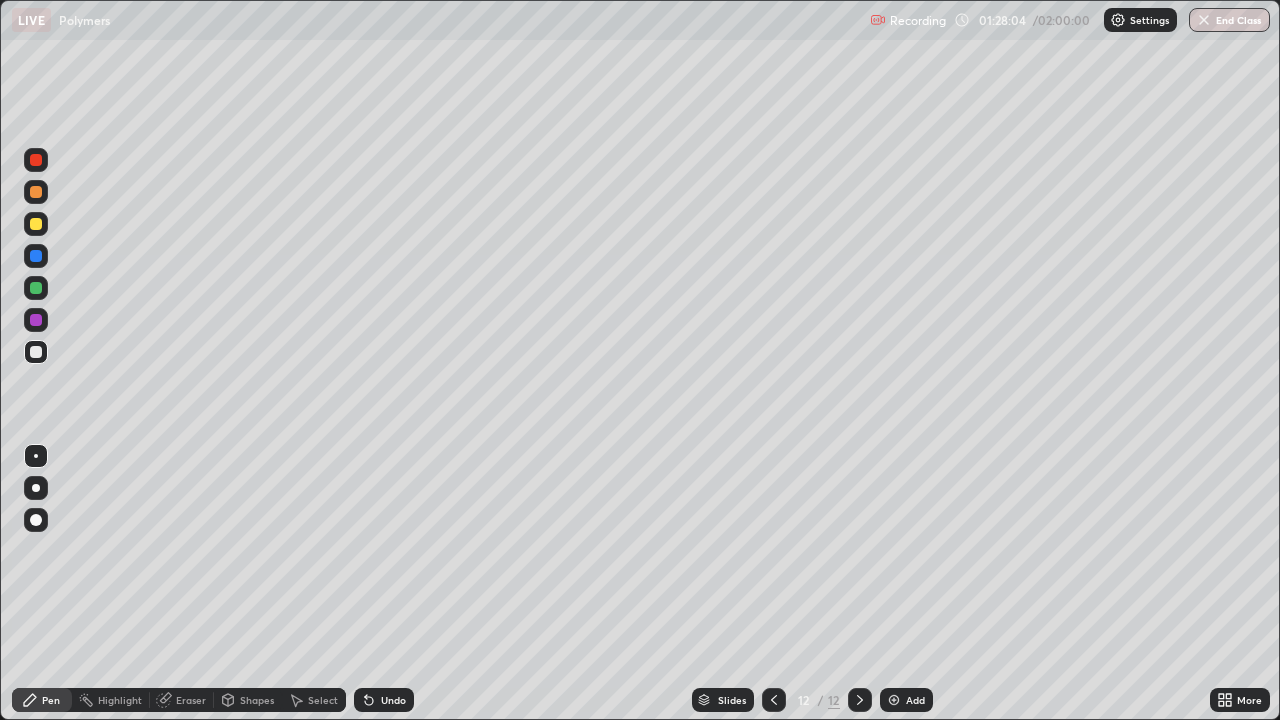 click 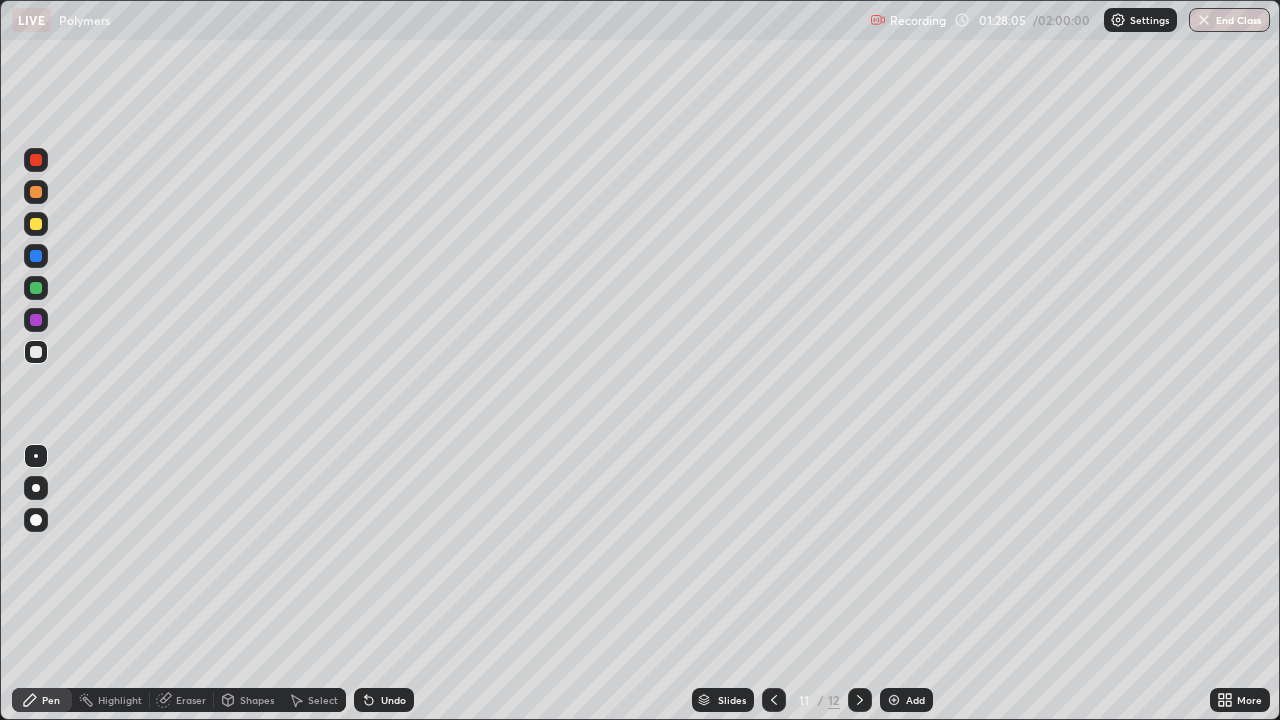click 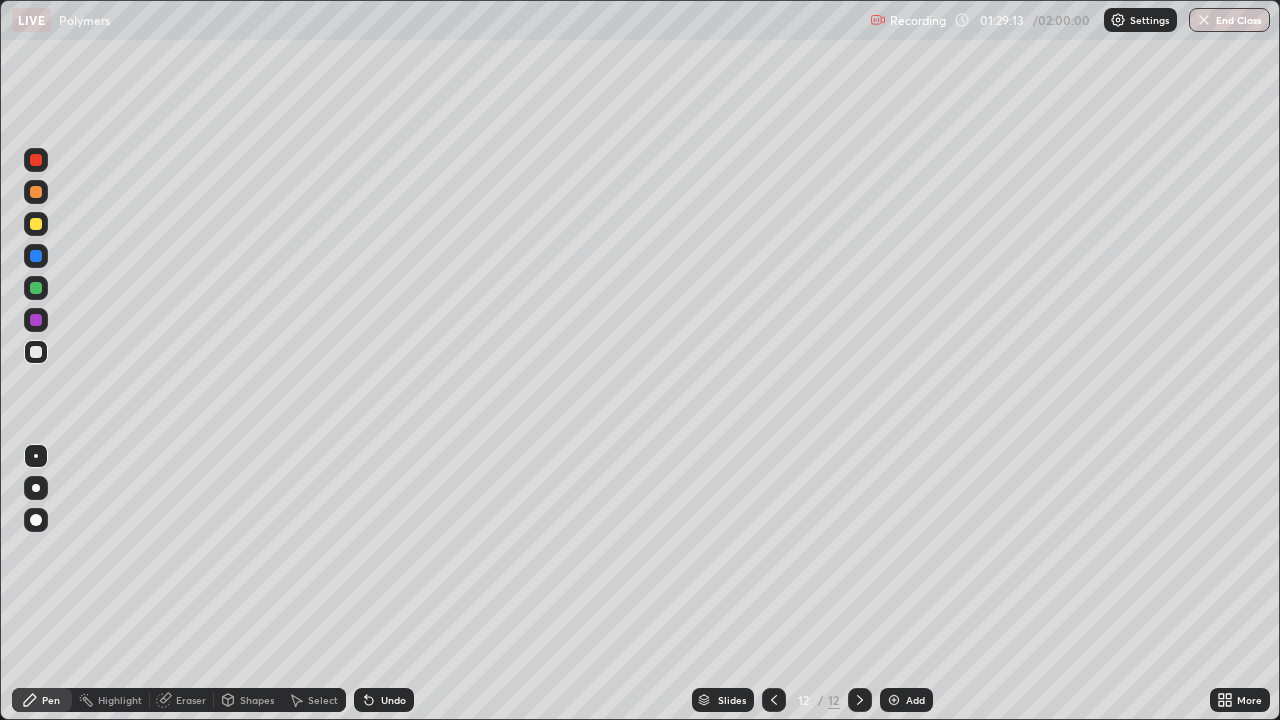 click on "Add" at bounding box center (906, 700) 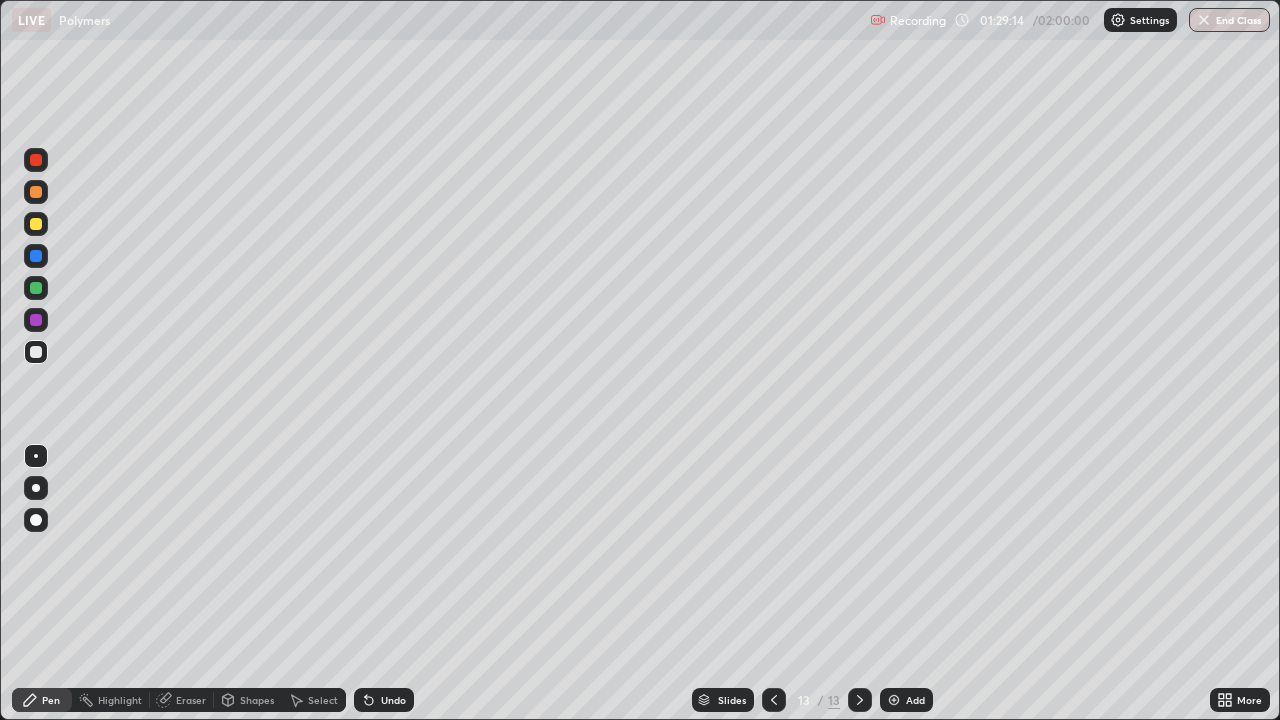 click 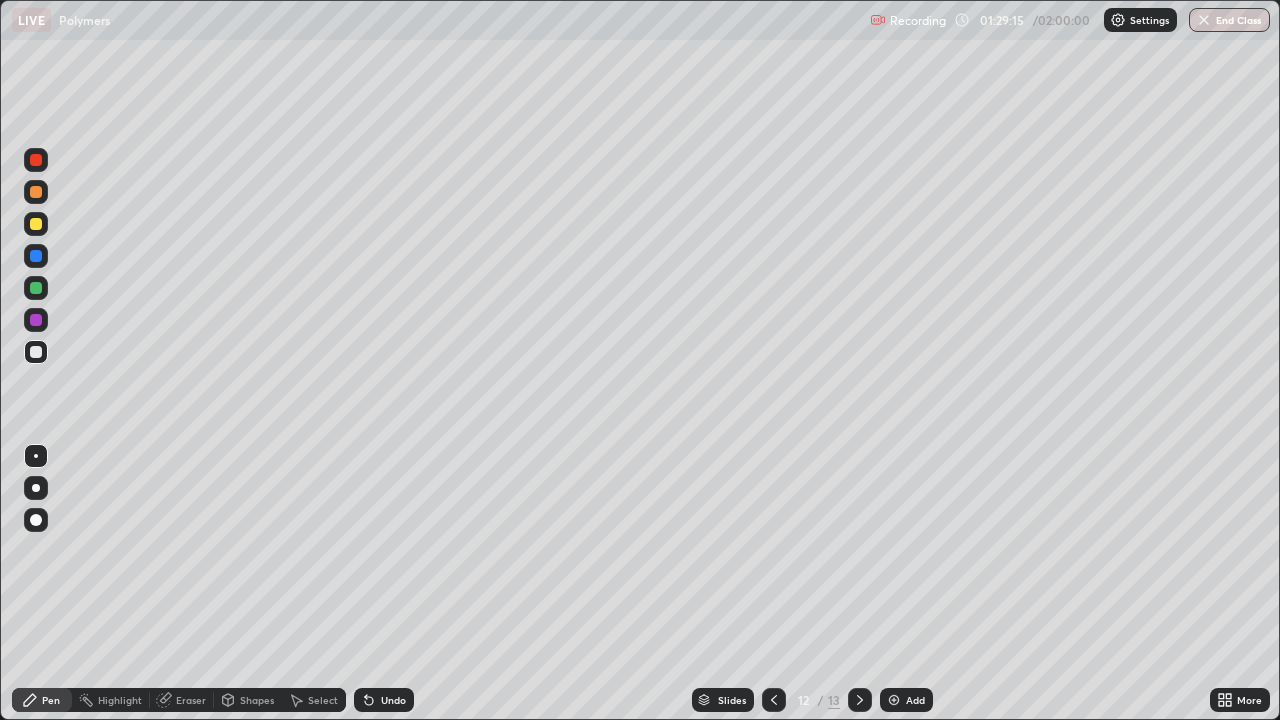 click 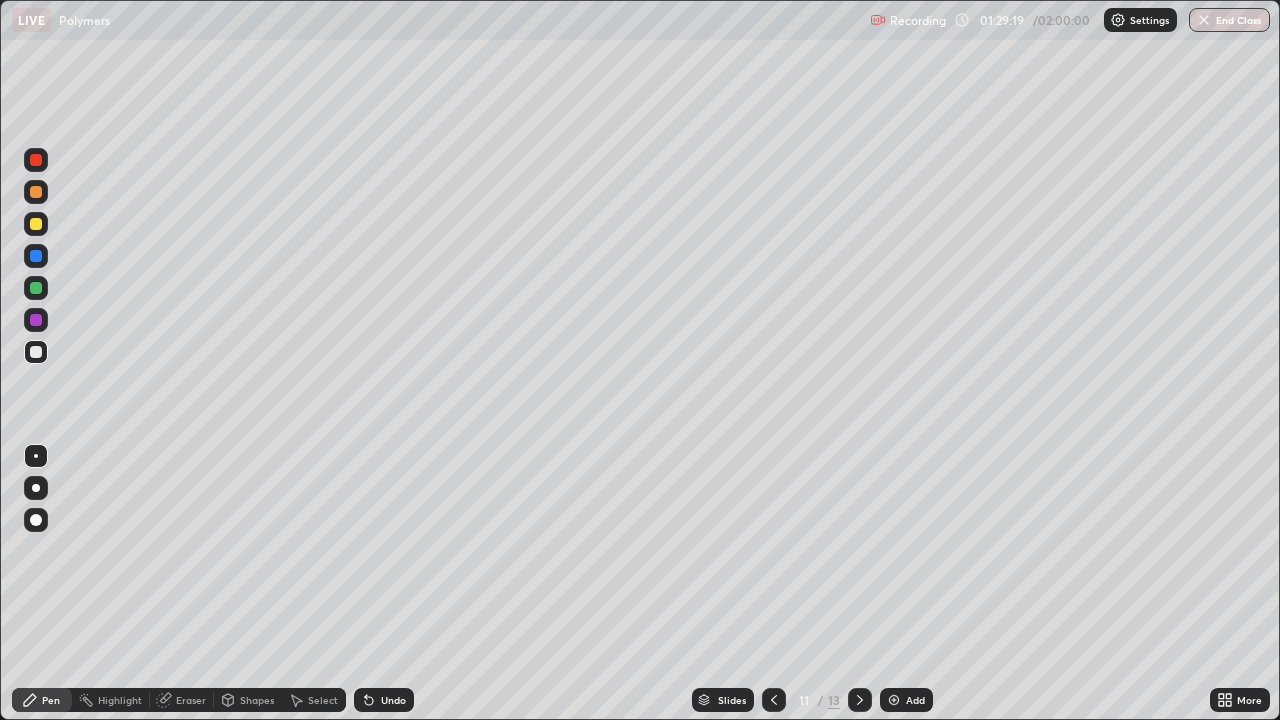 click 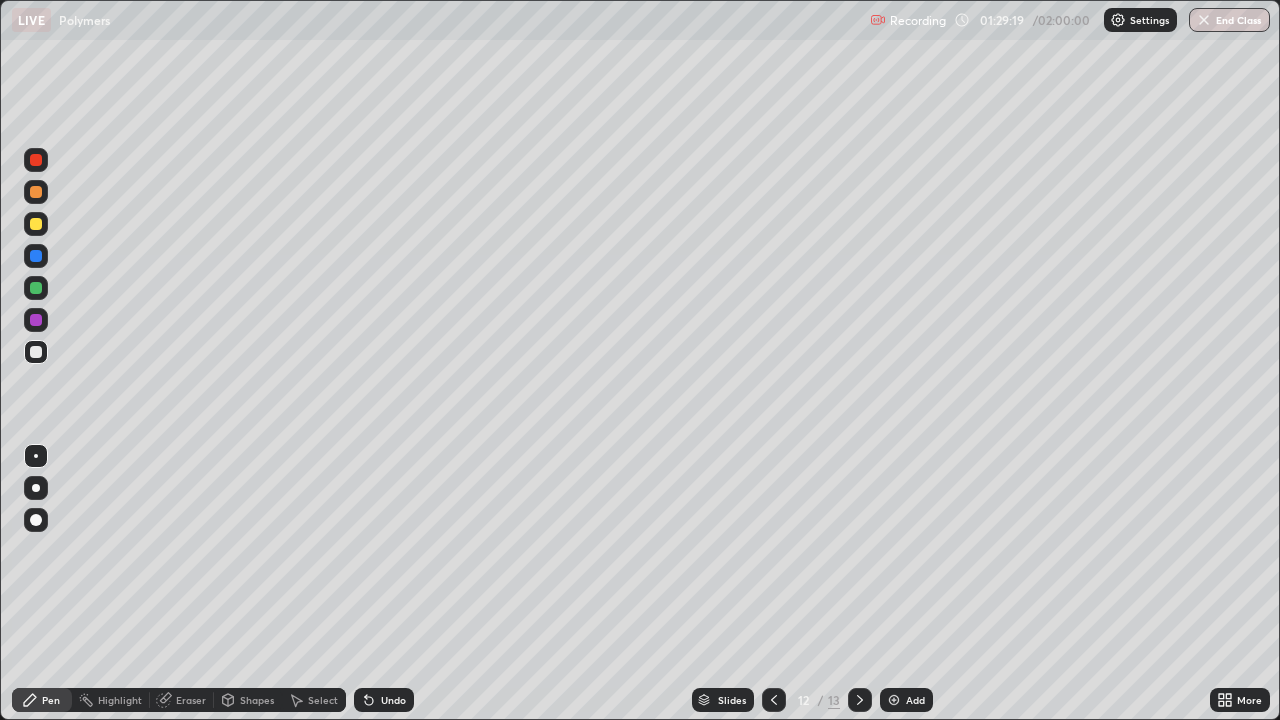 click 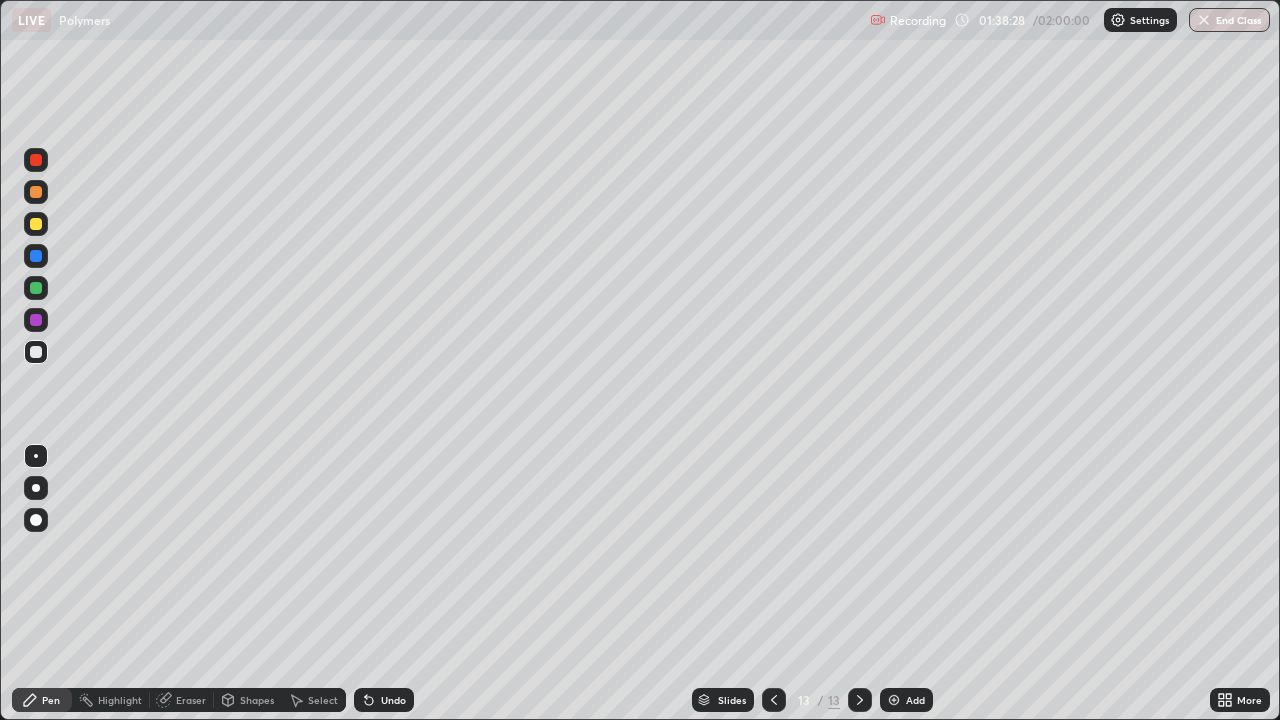 click at bounding box center (894, 700) 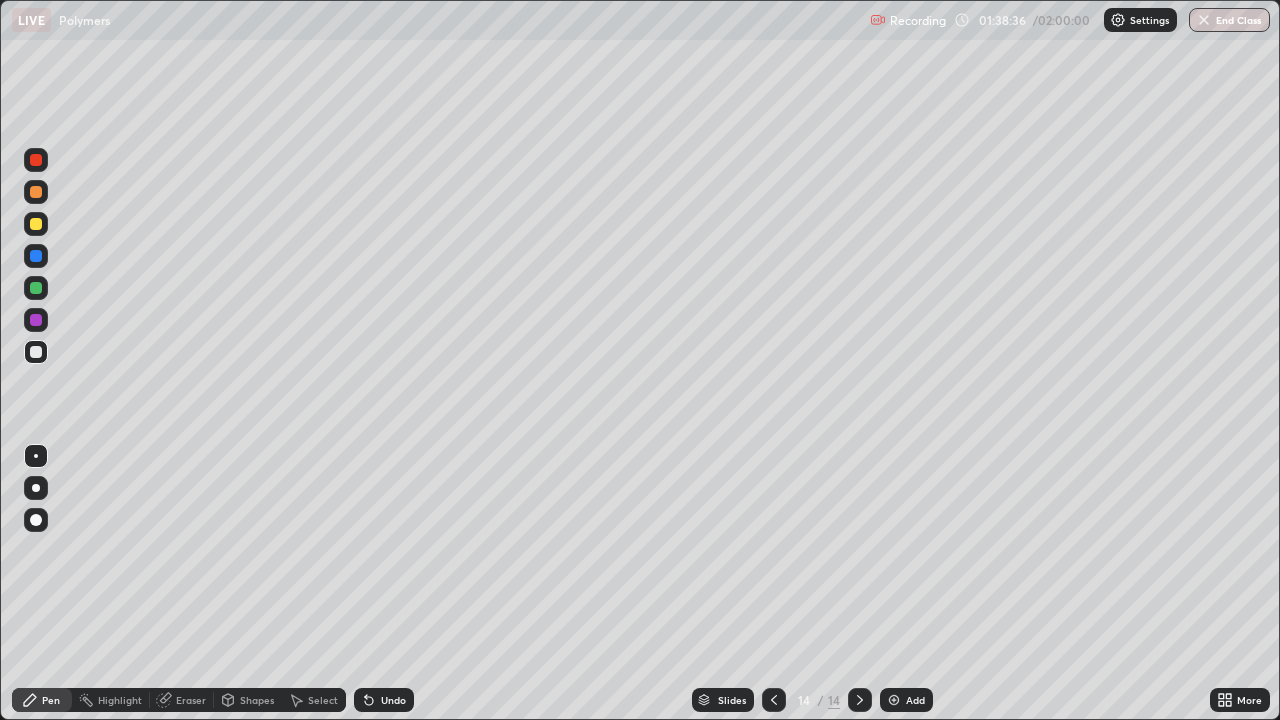 click on "Undo" at bounding box center (384, 700) 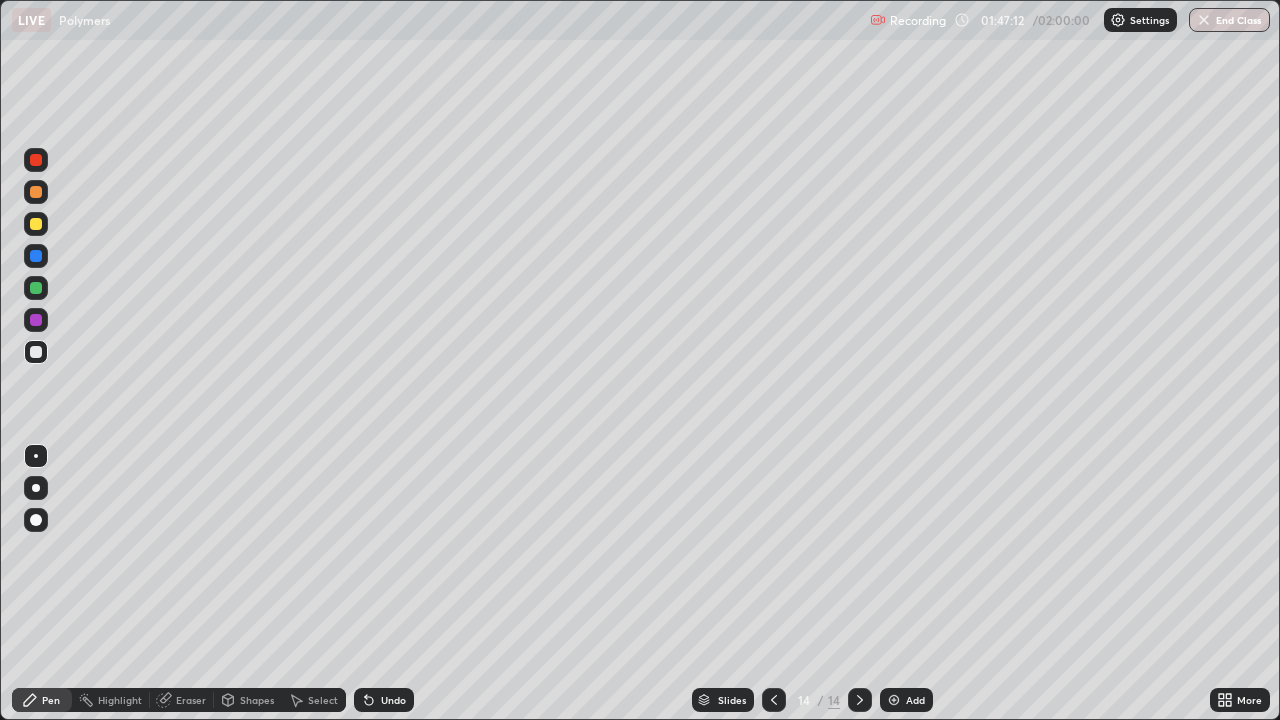 click at bounding box center (894, 700) 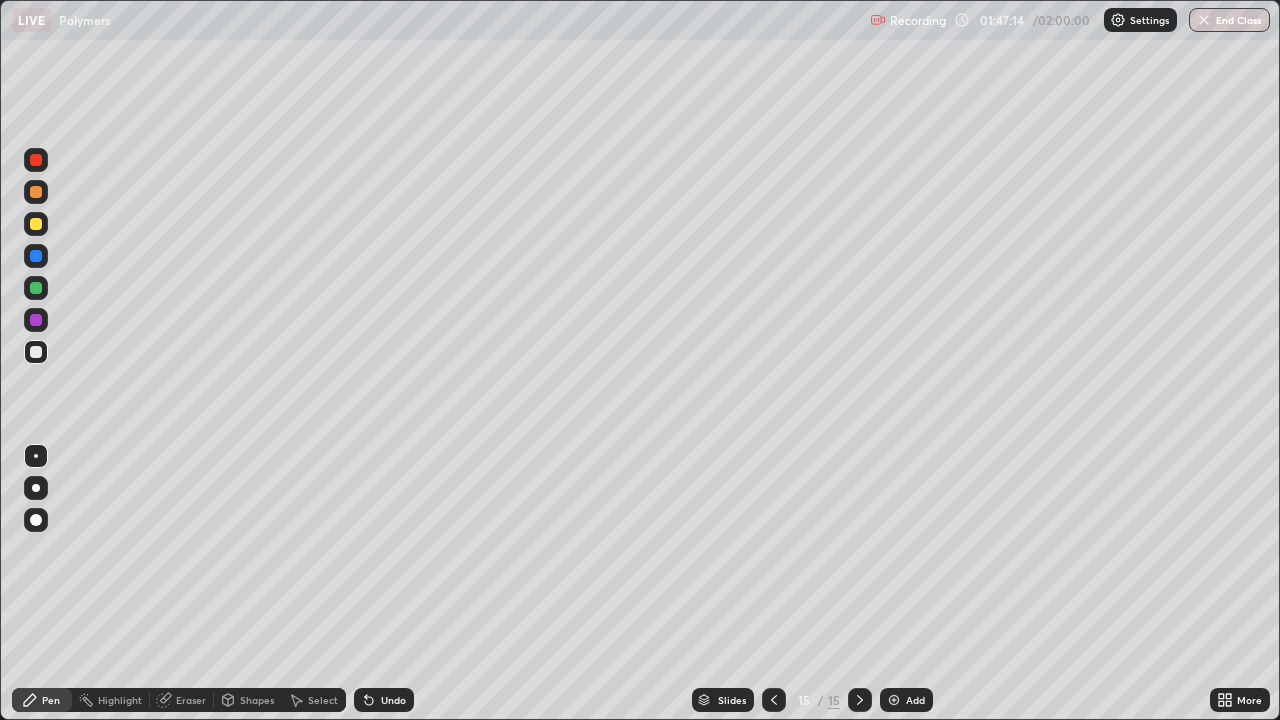 click 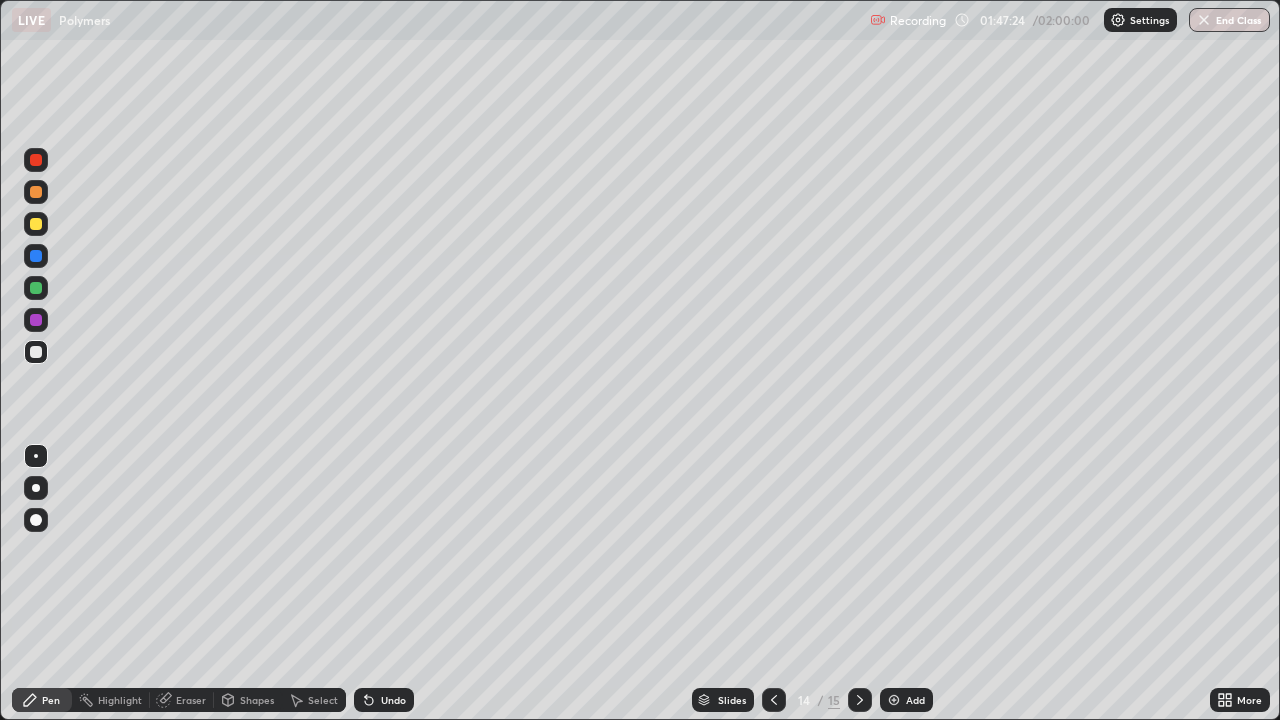 click on "Eraser" at bounding box center (191, 700) 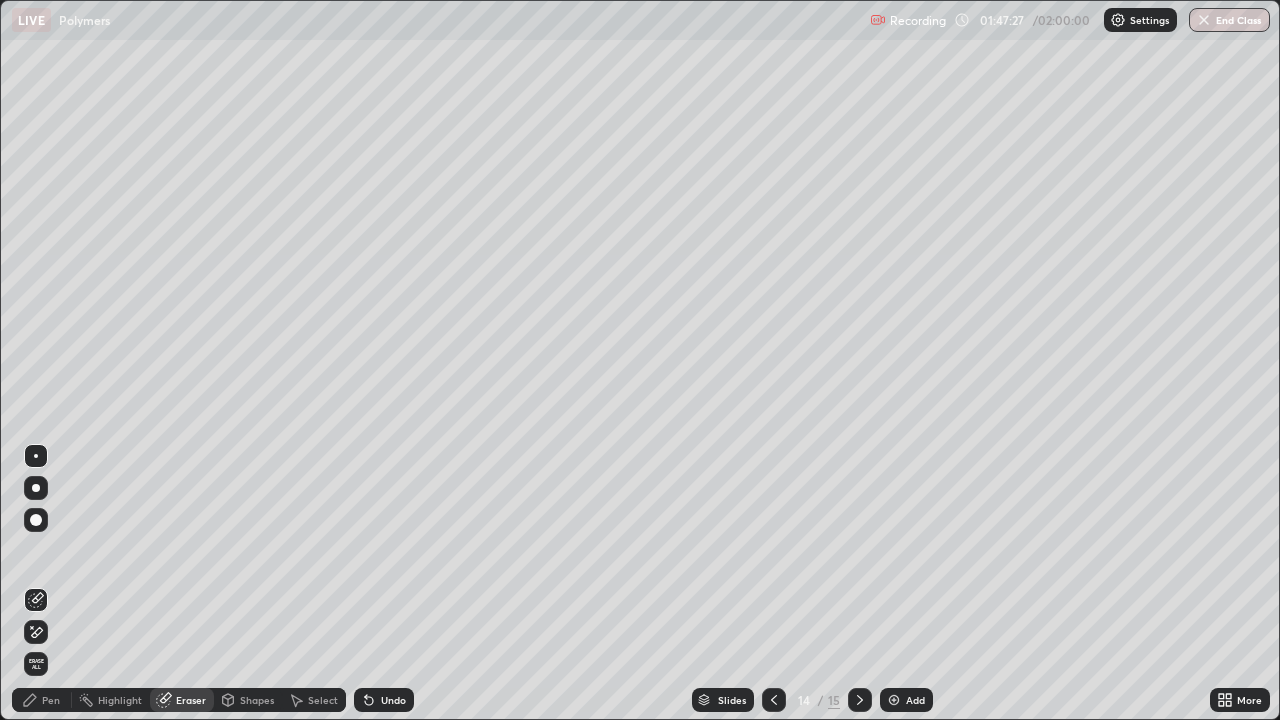 click on "Pen" at bounding box center (51, 700) 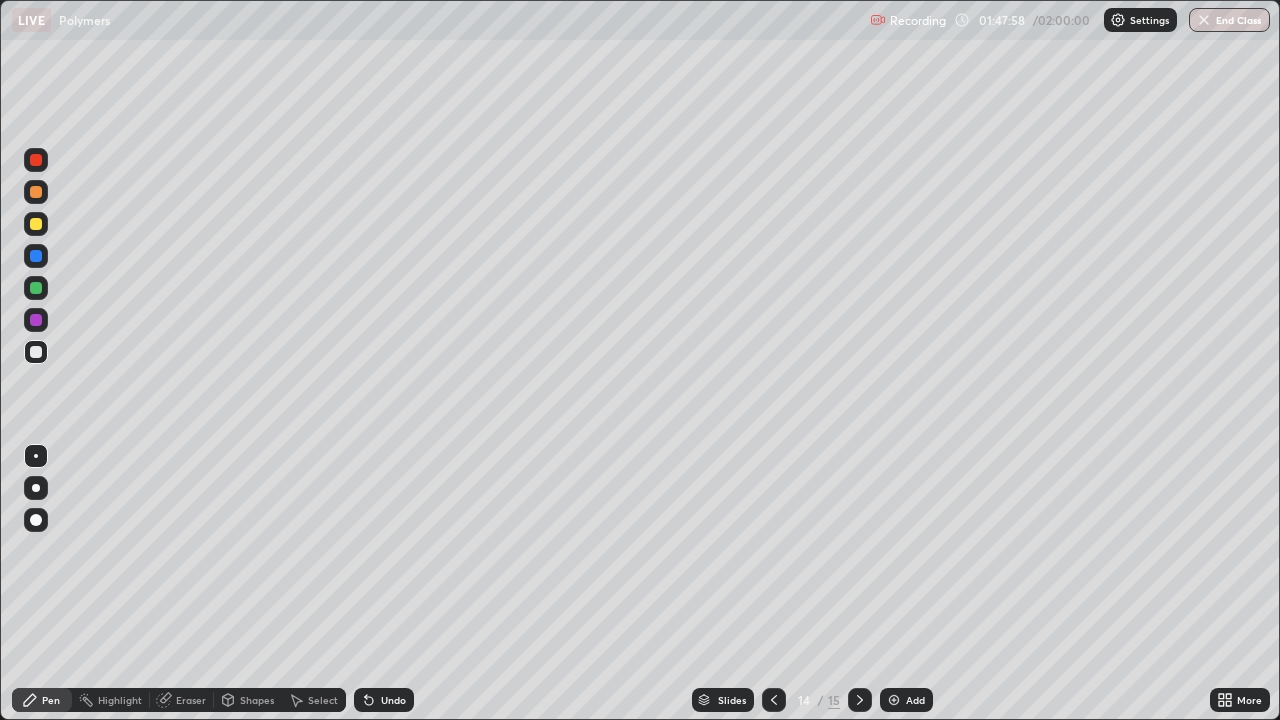 click on "Add" at bounding box center (906, 700) 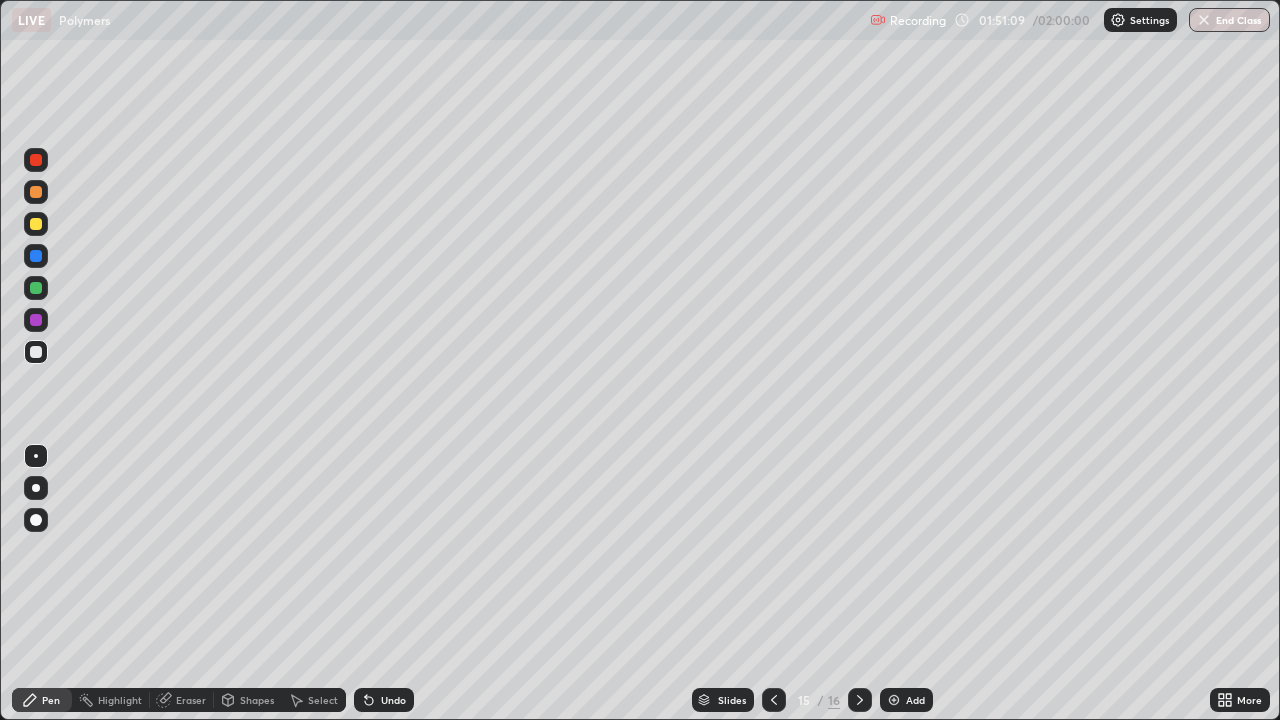 click on "Eraser" at bounding box center (191, 700) 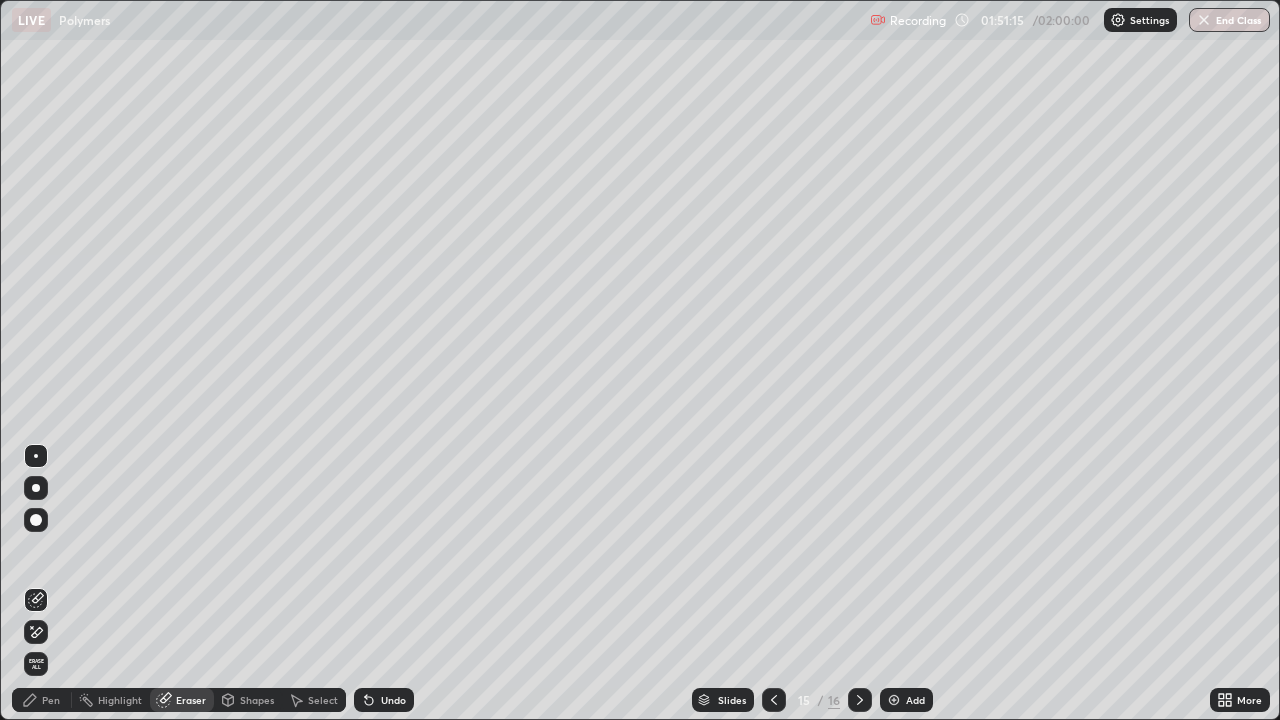 click on "Pen" at bounding box center [51, 700] 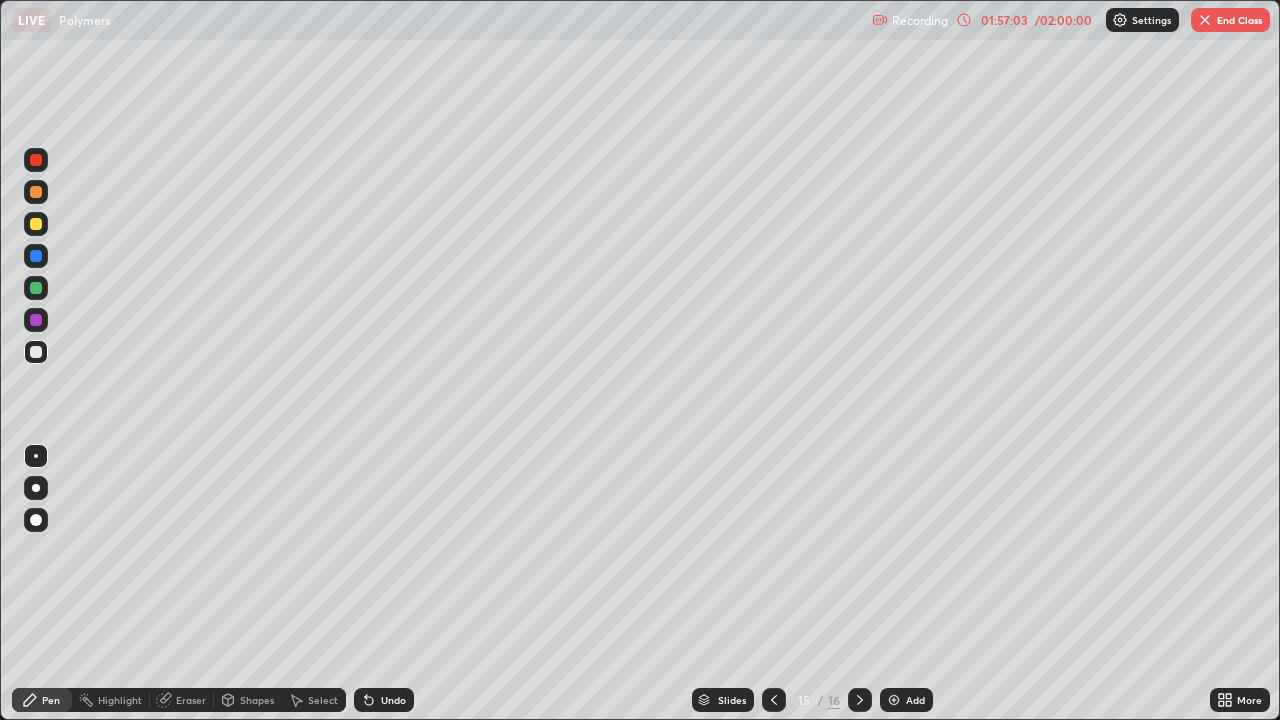 click at bounding box center (894, 700) 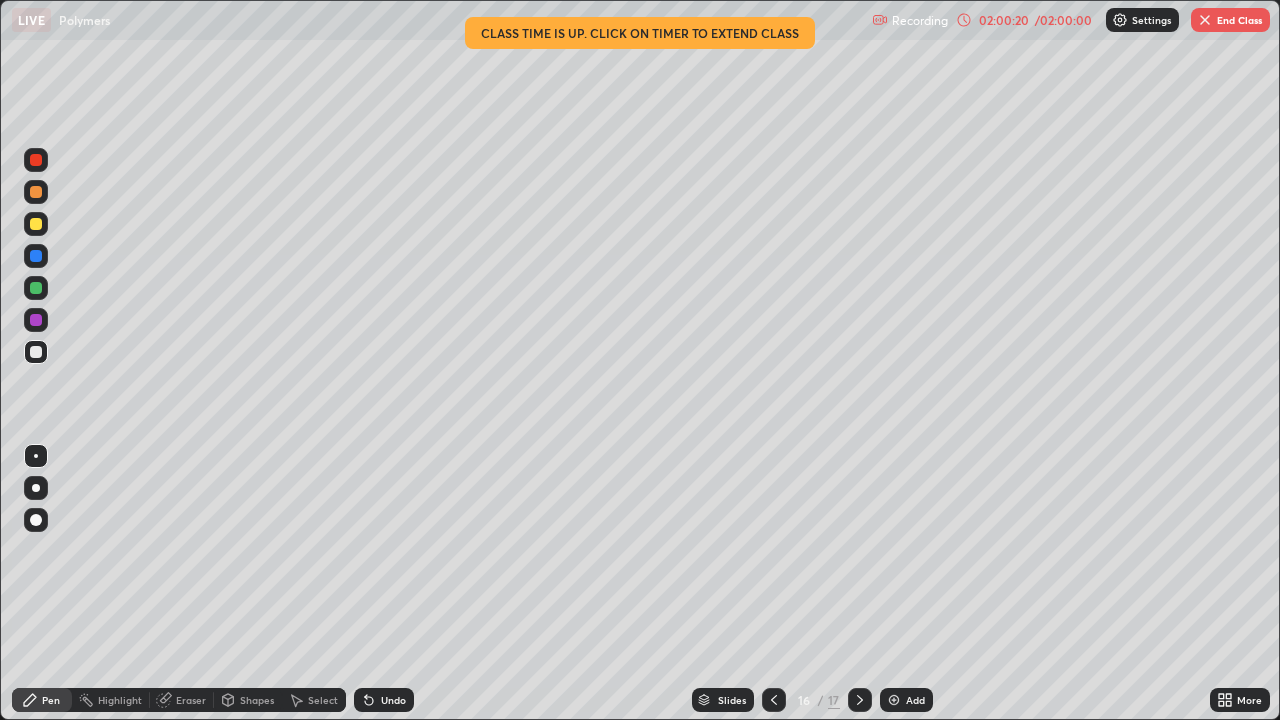 click on "End Class" at bounding box center (1230, 20) 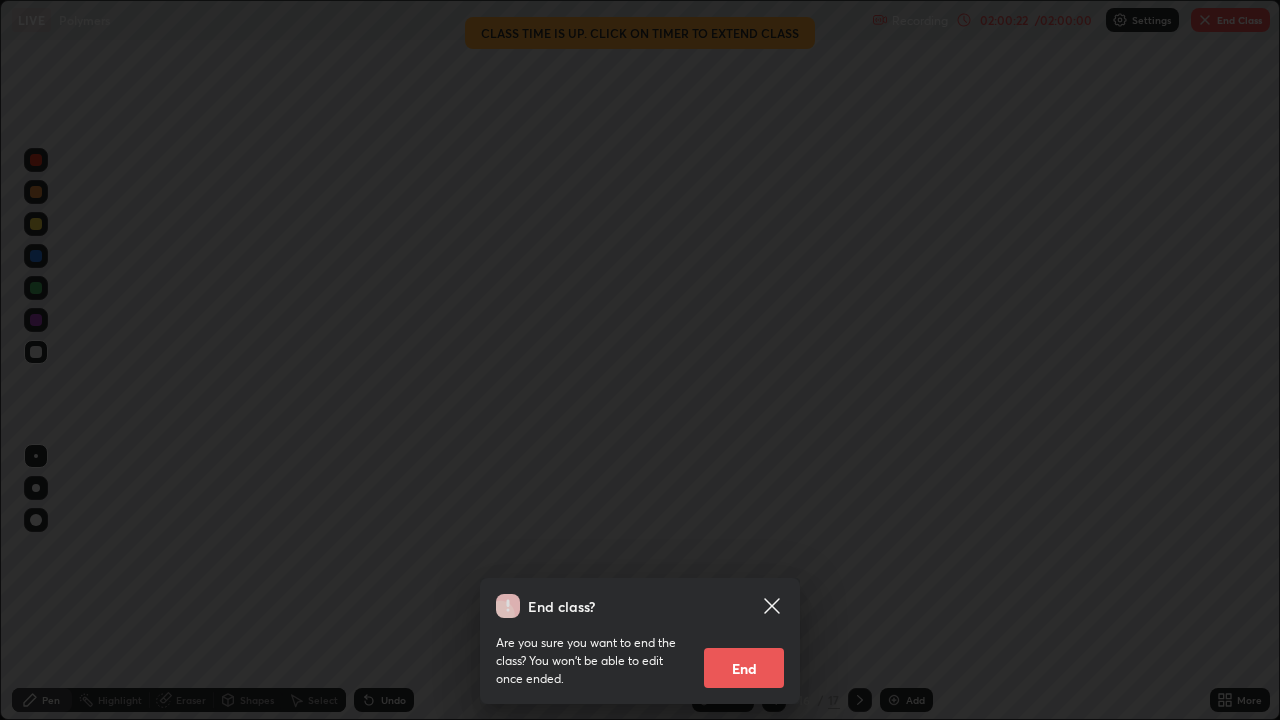 click on "End" at bounding box center [744, 668] 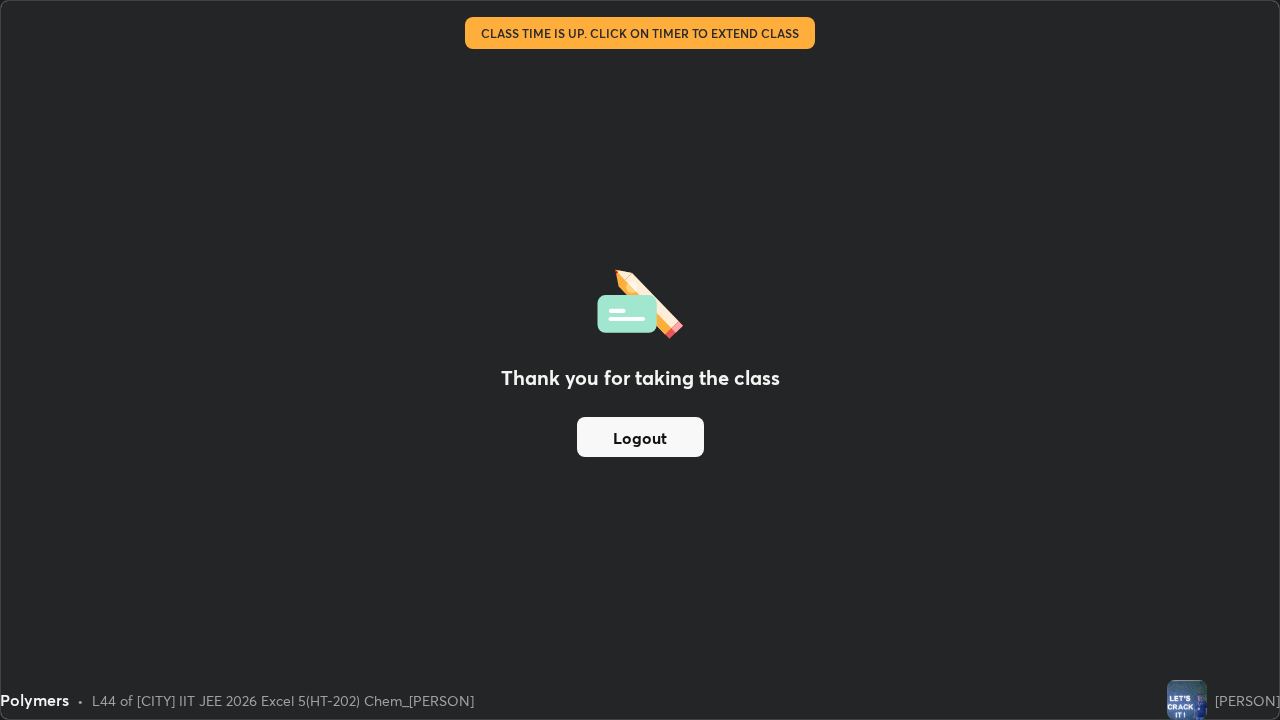 click on "Logout" at bounding box center (640, 437) 